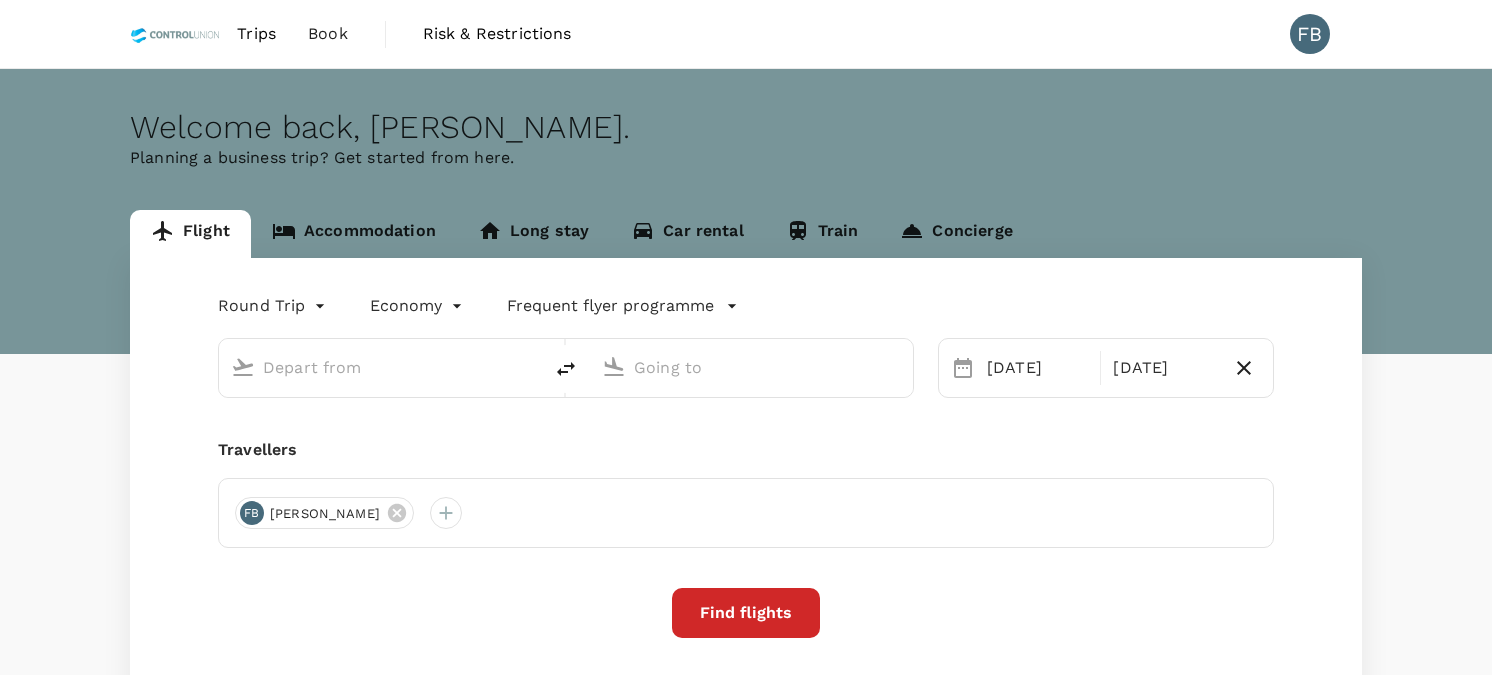 scroll, scrollTop: 0, scrollLeft: 0, axis: both 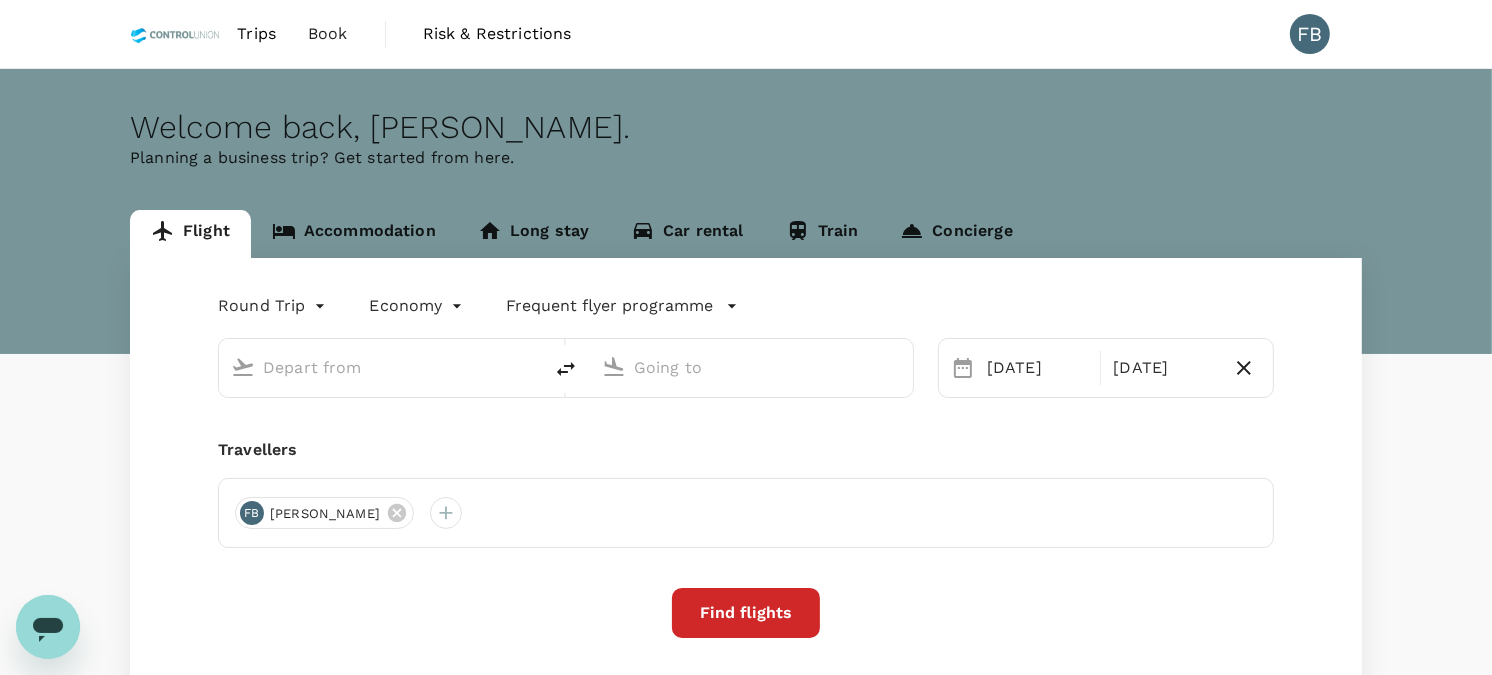 click at bounding box center [381, 367] 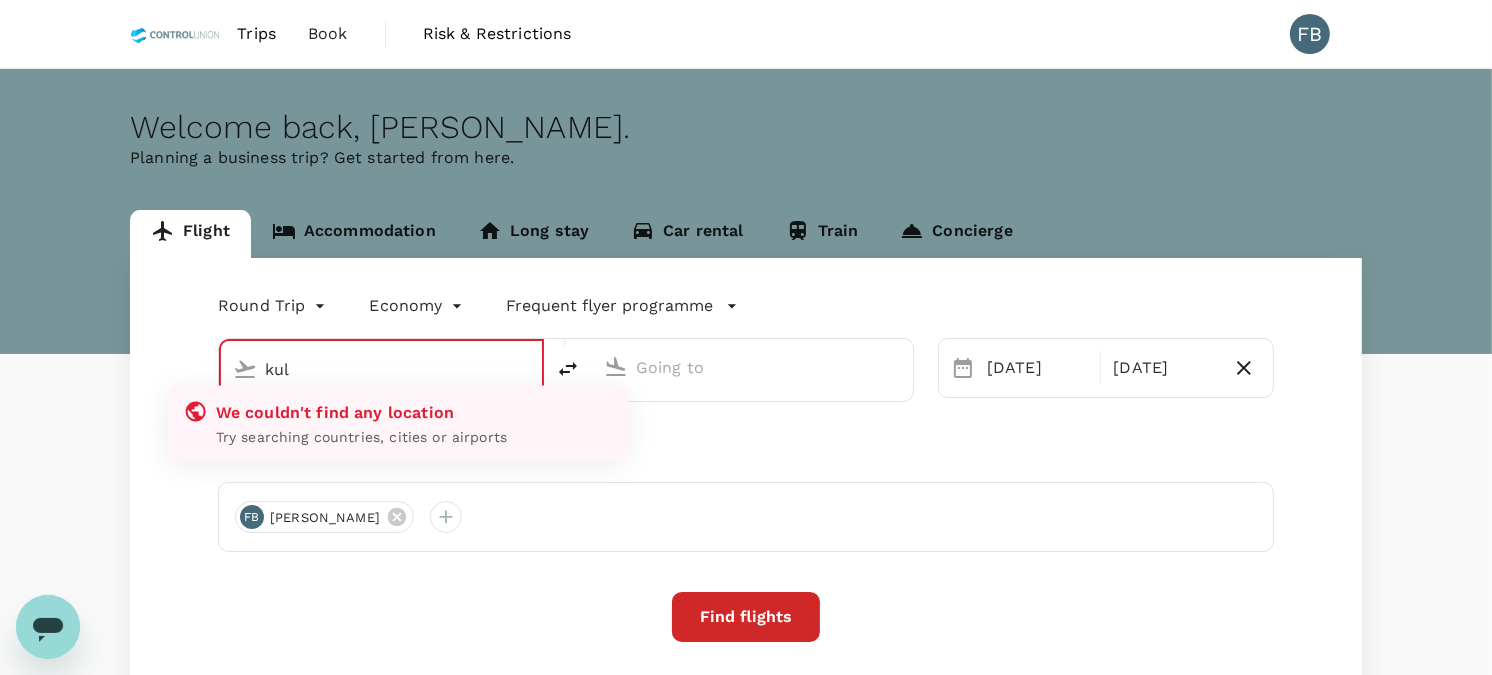 type on "Kota Kinabalu Intl (BKI)" 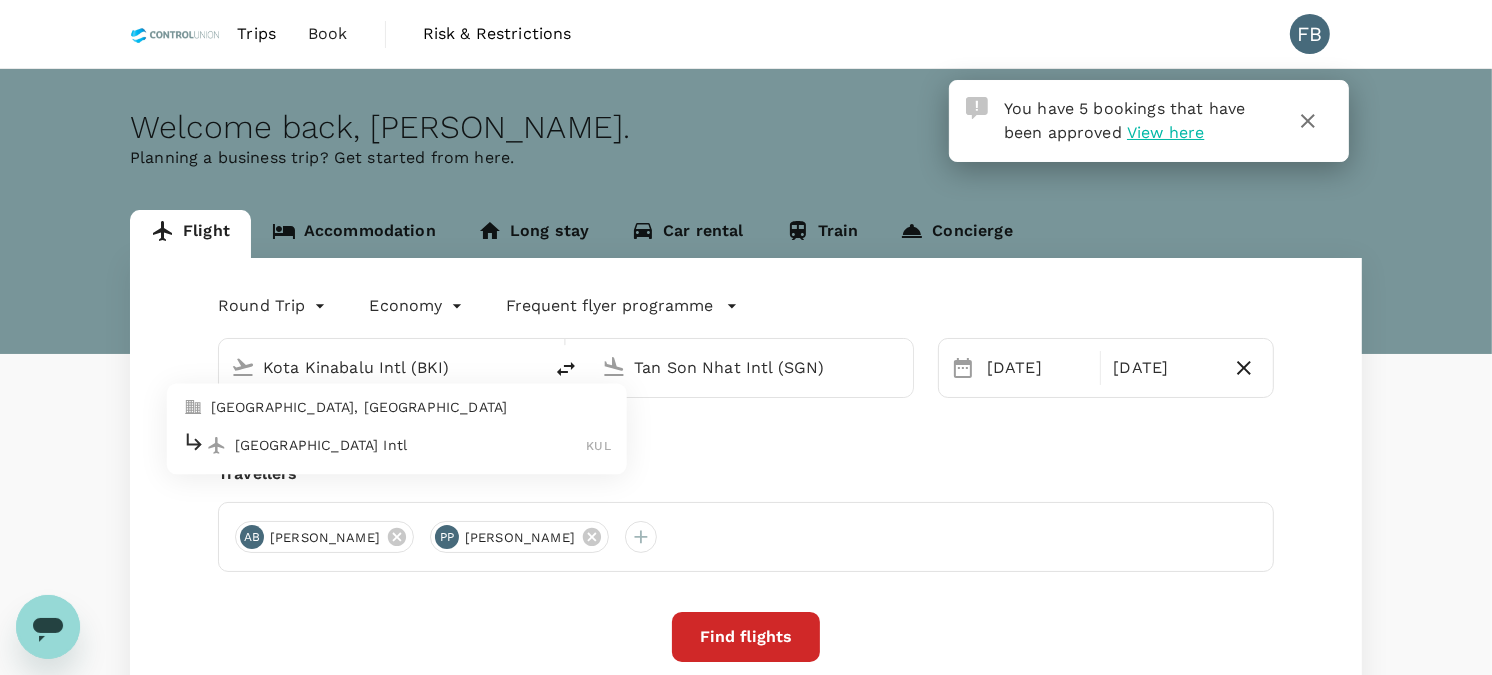 type 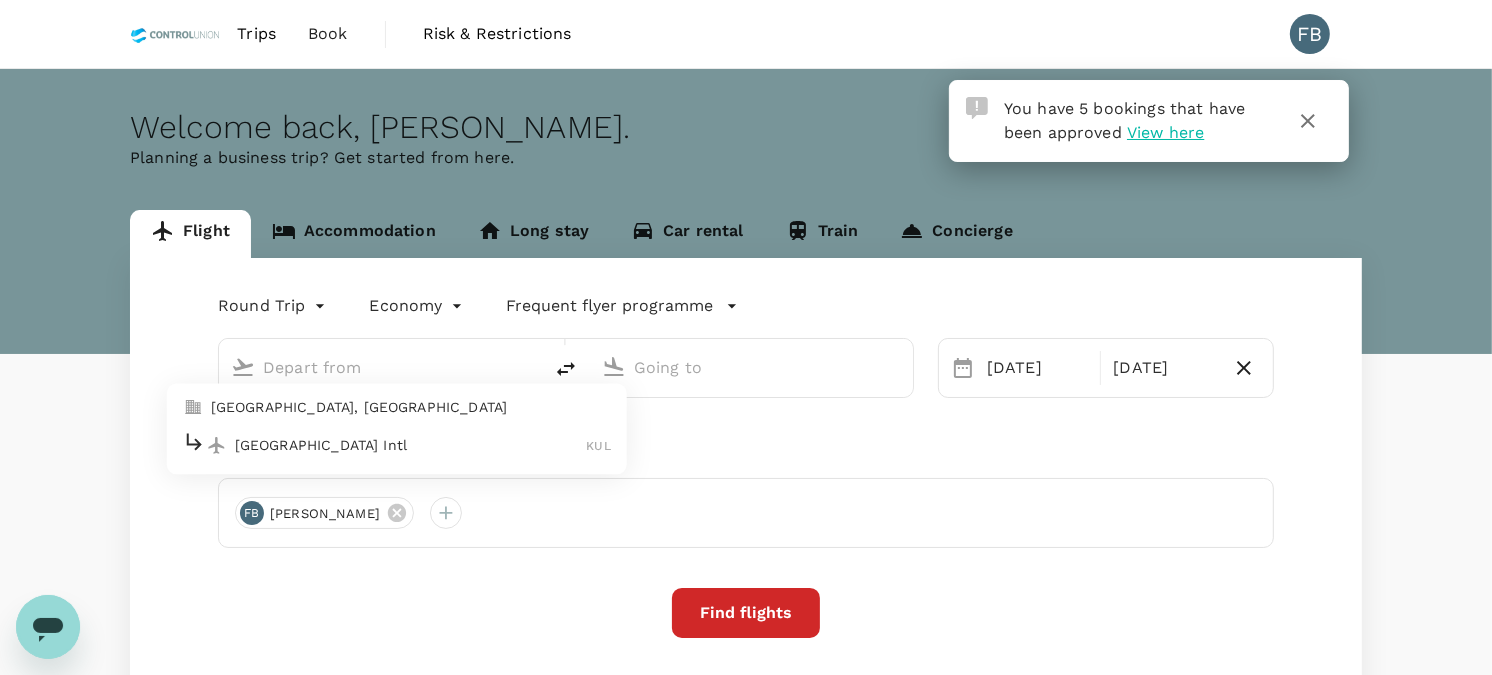 click on "[GEOGRAPHIC_DATA] Intl" at bounding box center [411, 445] 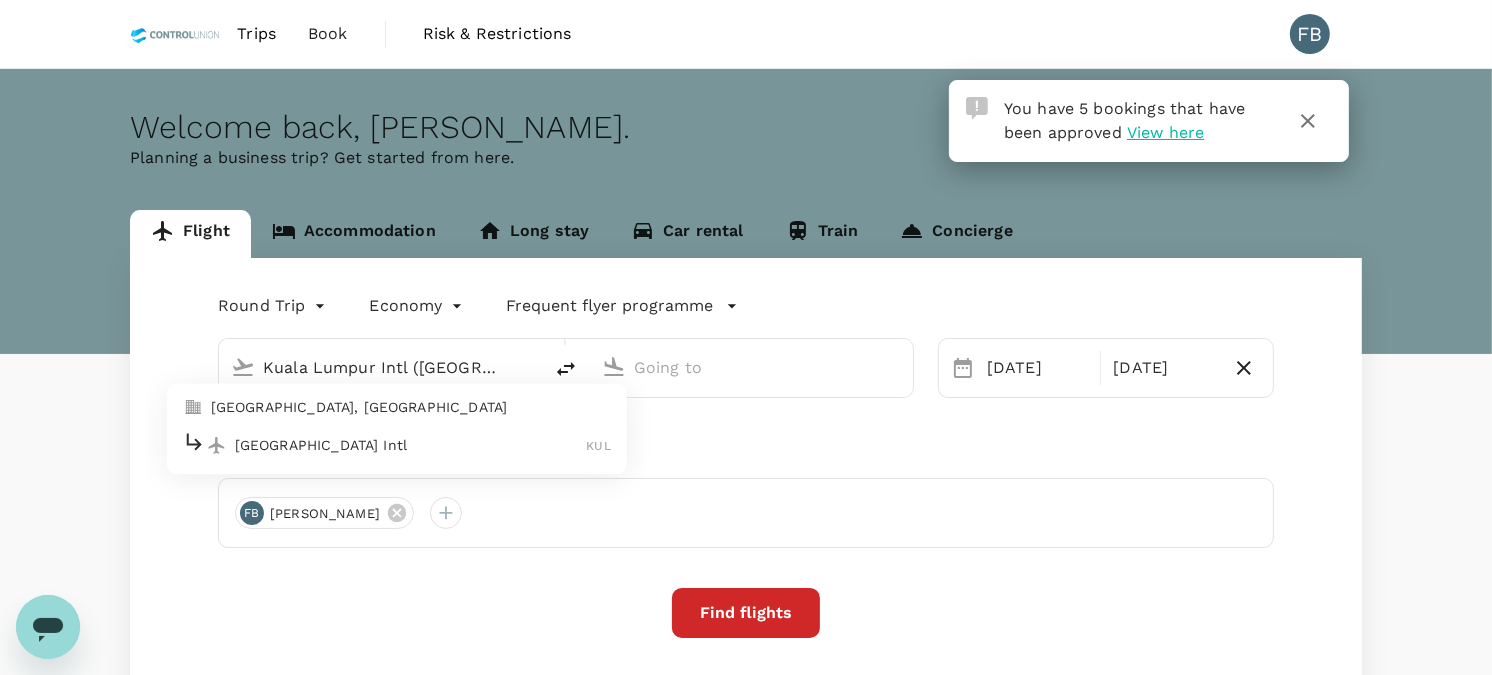 type on "Kota Kinabalu Intl (BKI)" 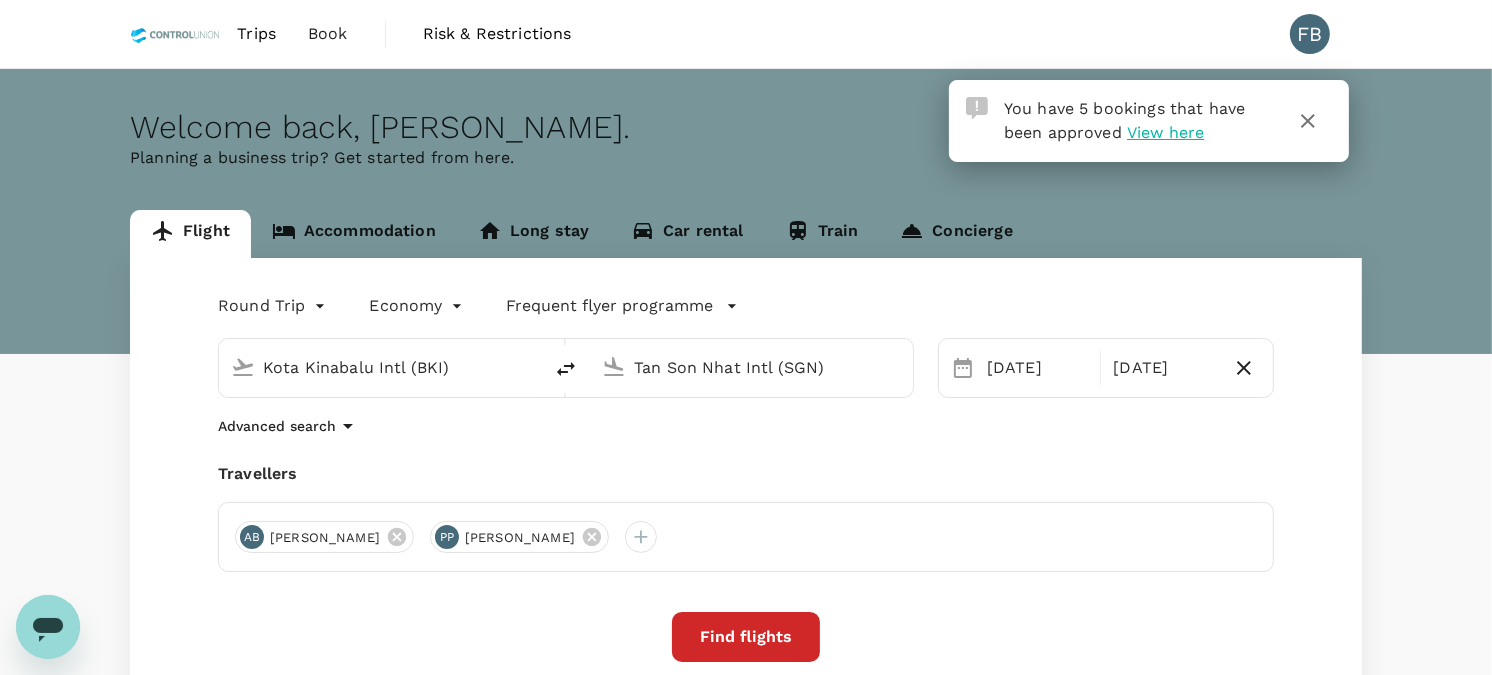 click on "Tan Son Nhat Intl (SGN)" at bounding box center [752, 367] 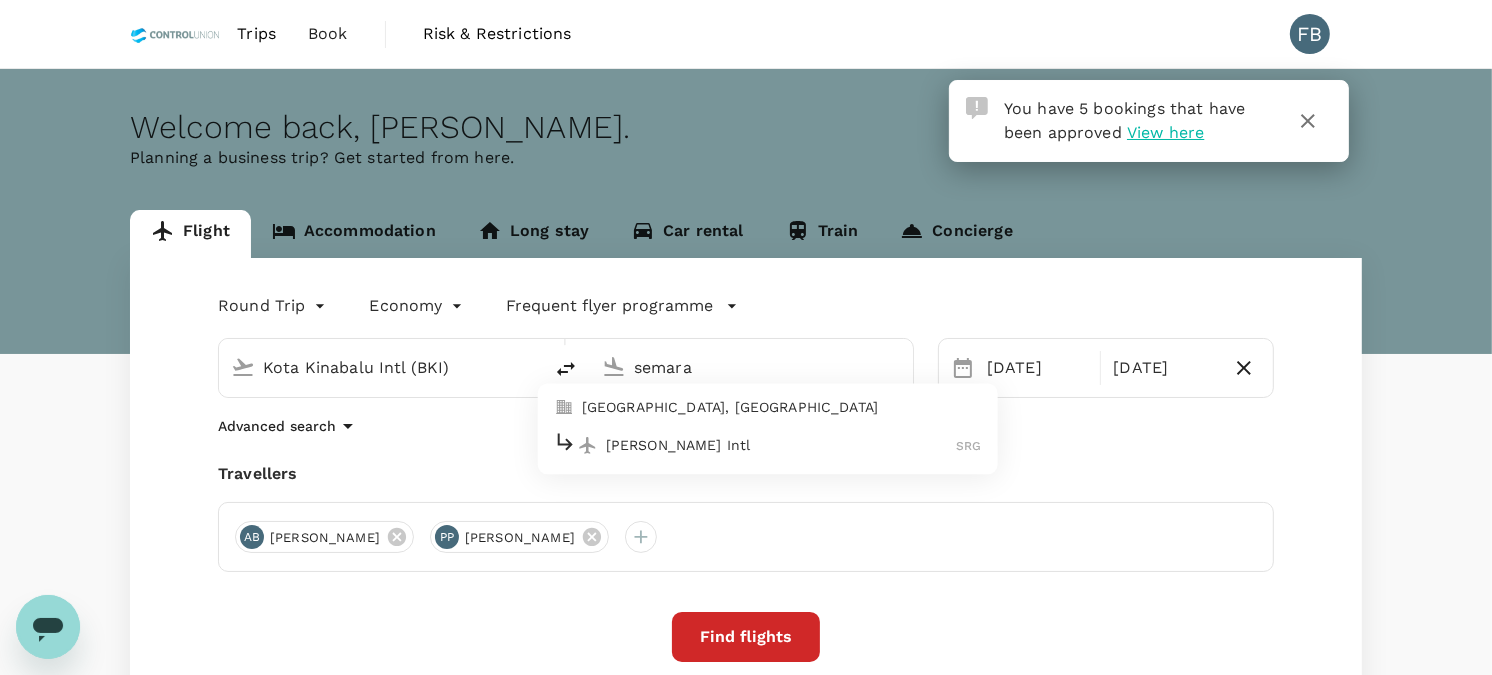 click on "[GEOGRAPHIC_DATA], [GEOGRAPHIC_DATA]" at bounding box center (782, 408) 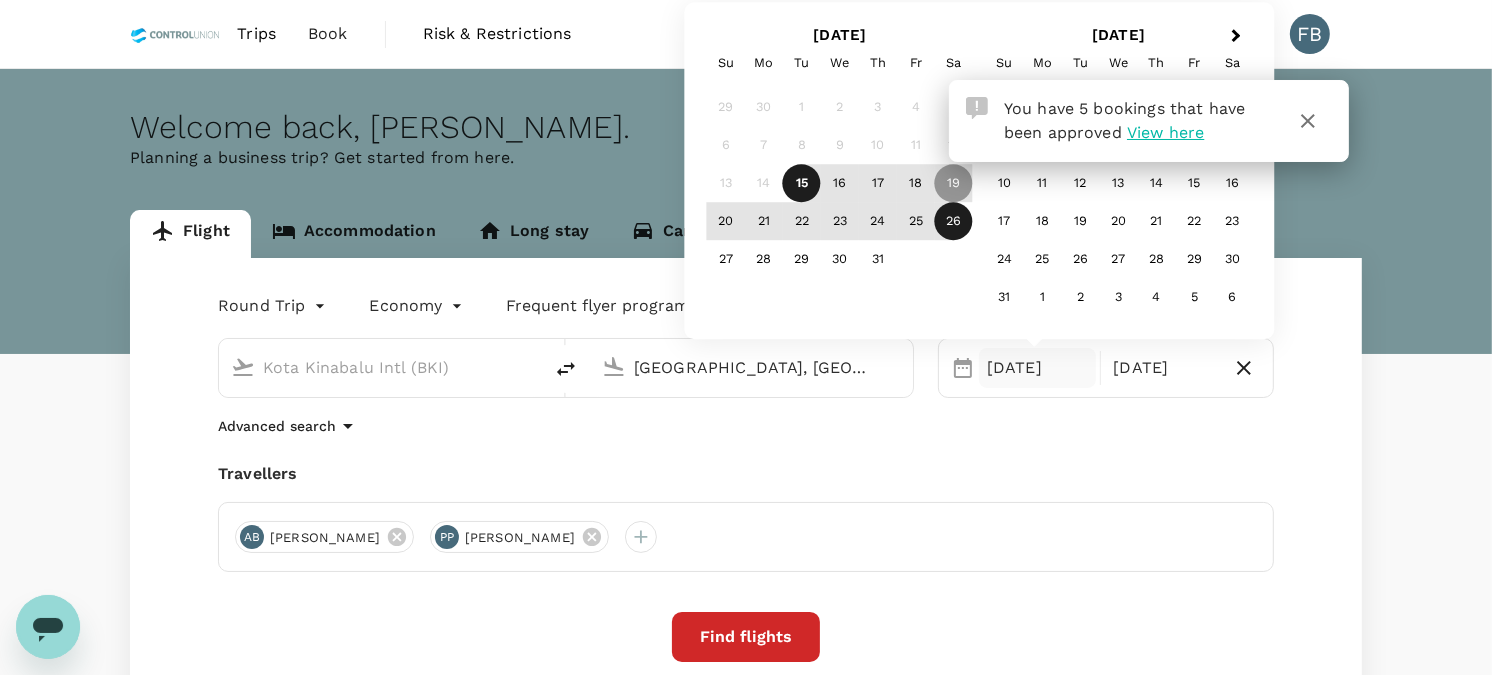click on "[GEOGRAPHIC_DATA], [GEOGRAPHIC_DATA] (any)" at bounding box center [752, 367] 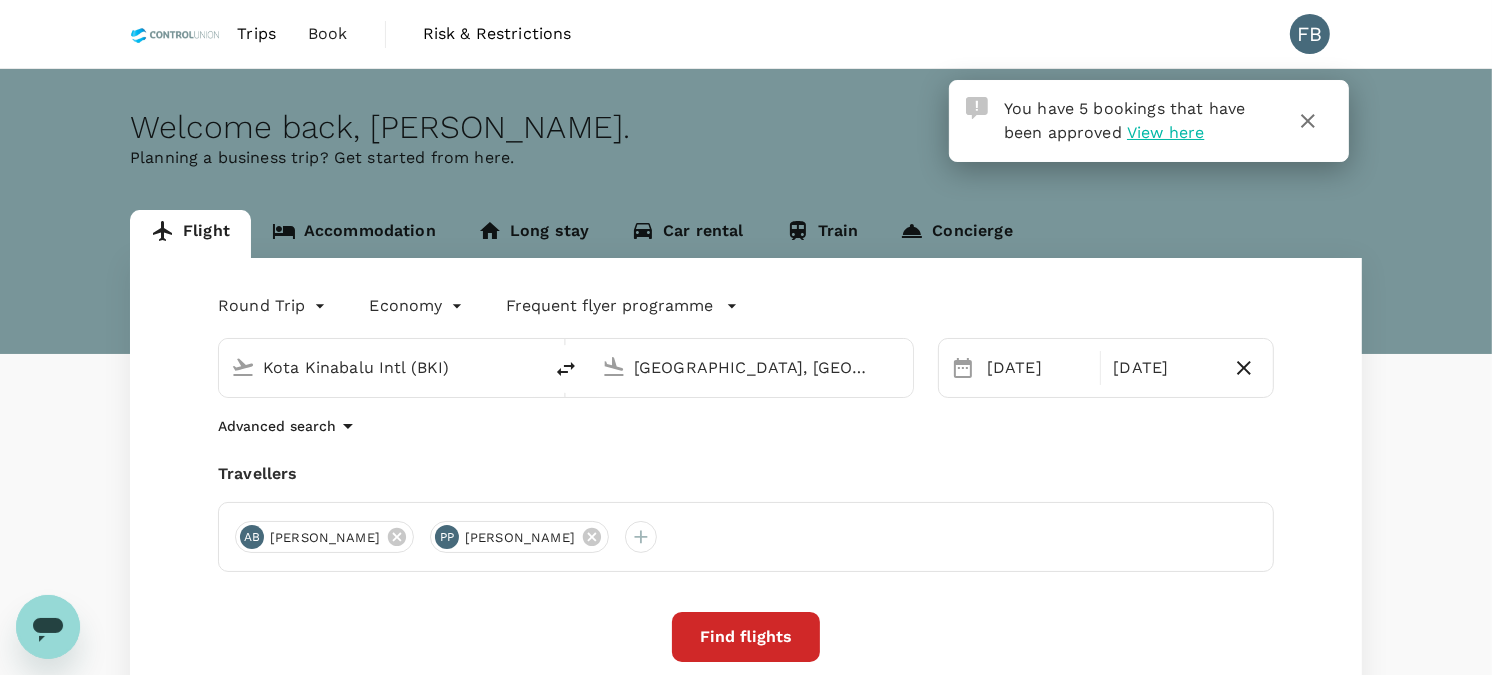click on "[GEOGRAPHIC_DATA], [GEOGRAPHIC_DATA] (any)" at bounding box center (752, 367) 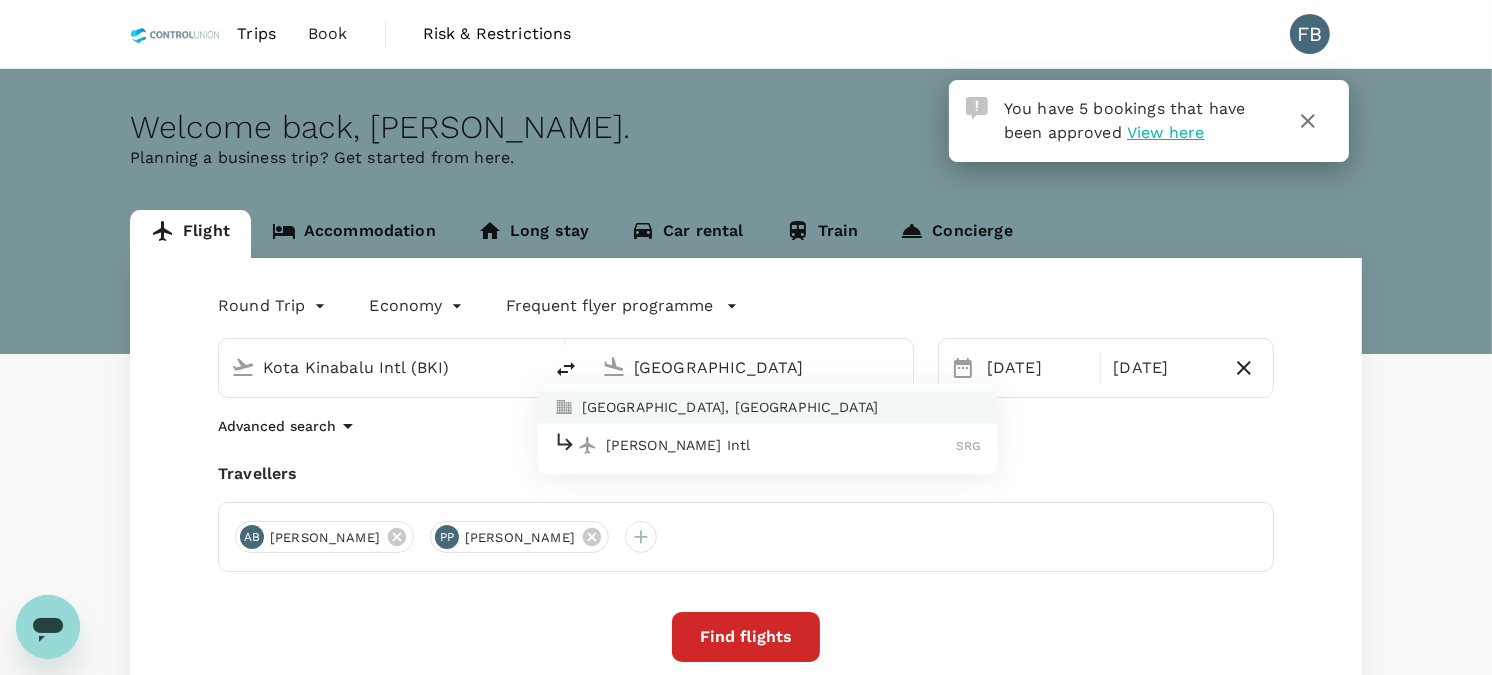 click on "[PERSON_NAME] Intl" at bounding box center (781, 445) 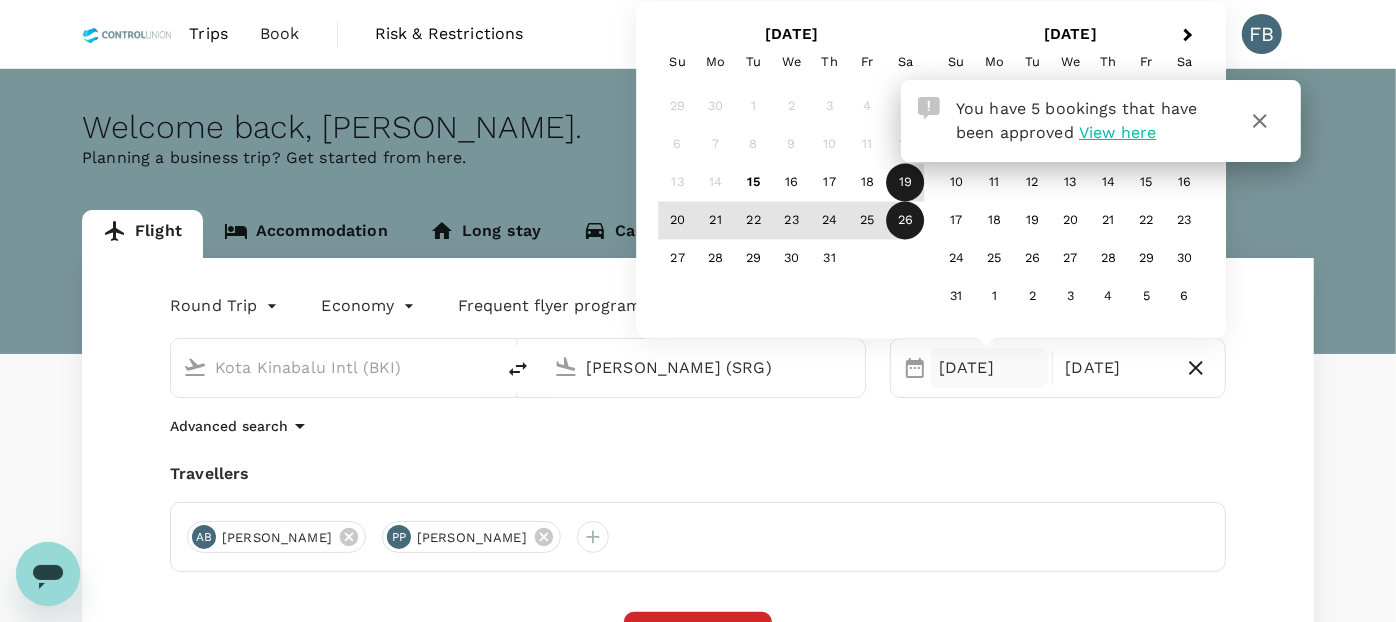 type on "[PERSON_NAME] (SRG)" 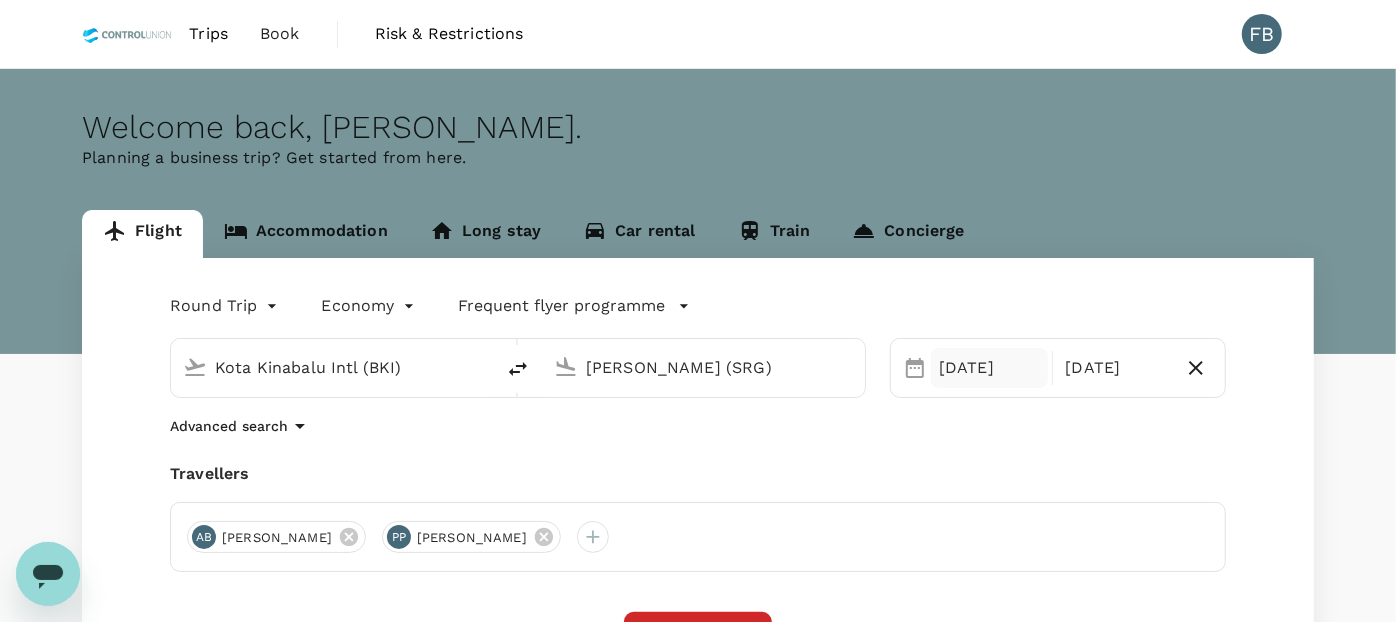 click on "[DATE]" at bounding box center [989, 368] 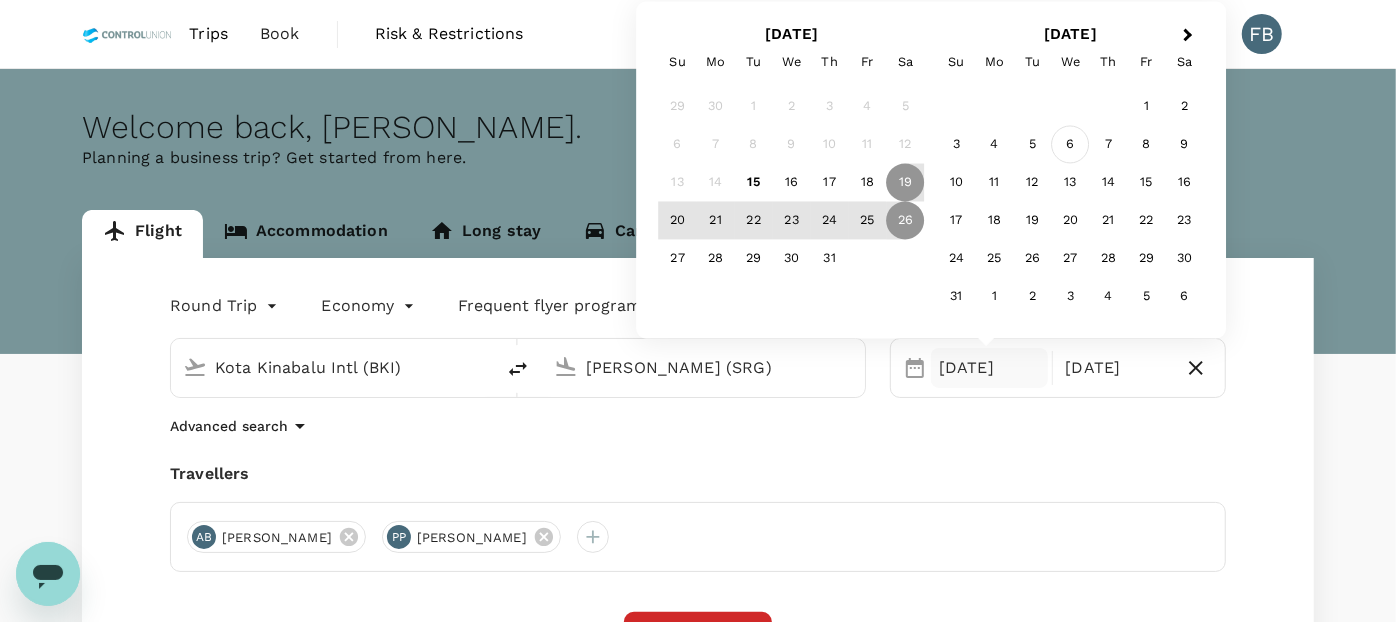 click on "6" at bounding box center (1070, 145) 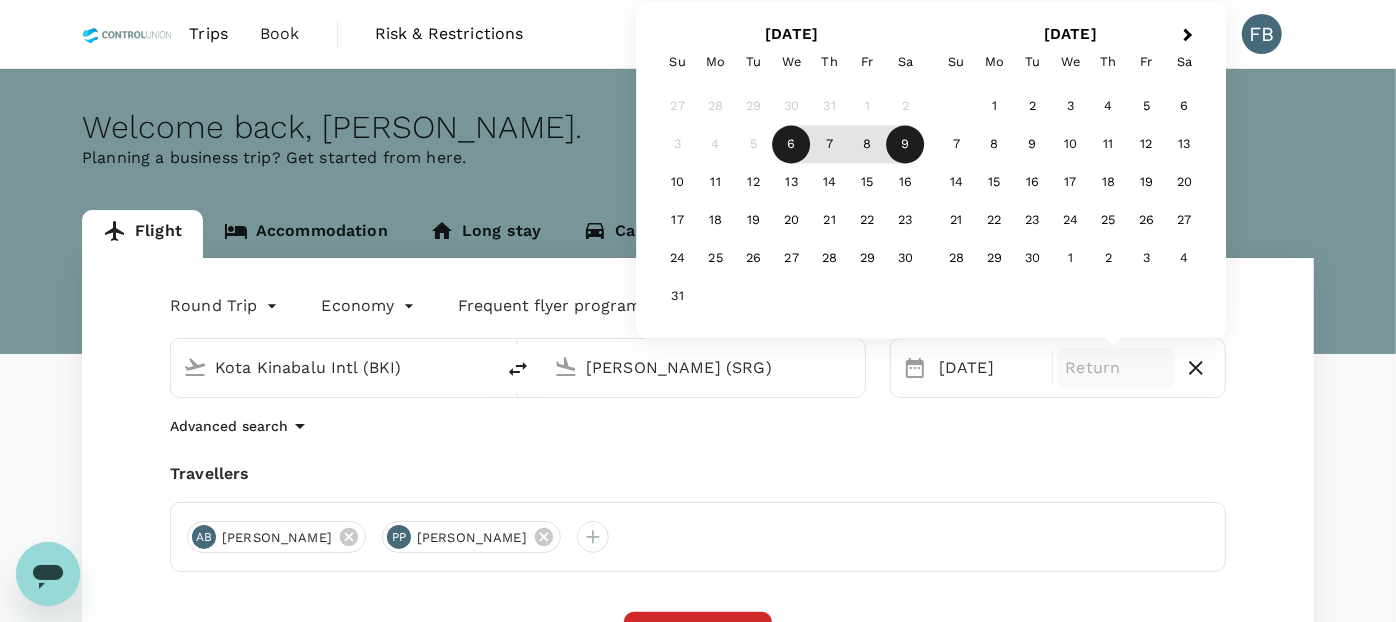 click on "9" at bounding box center [906, 145] 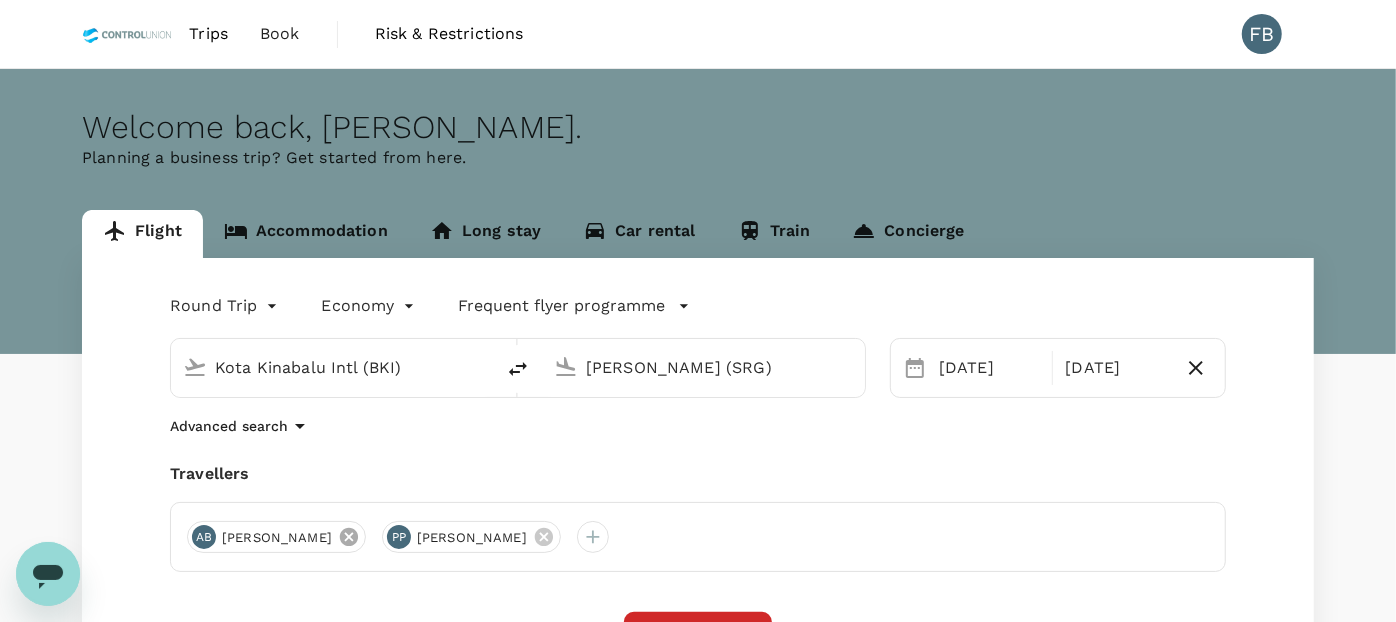 click 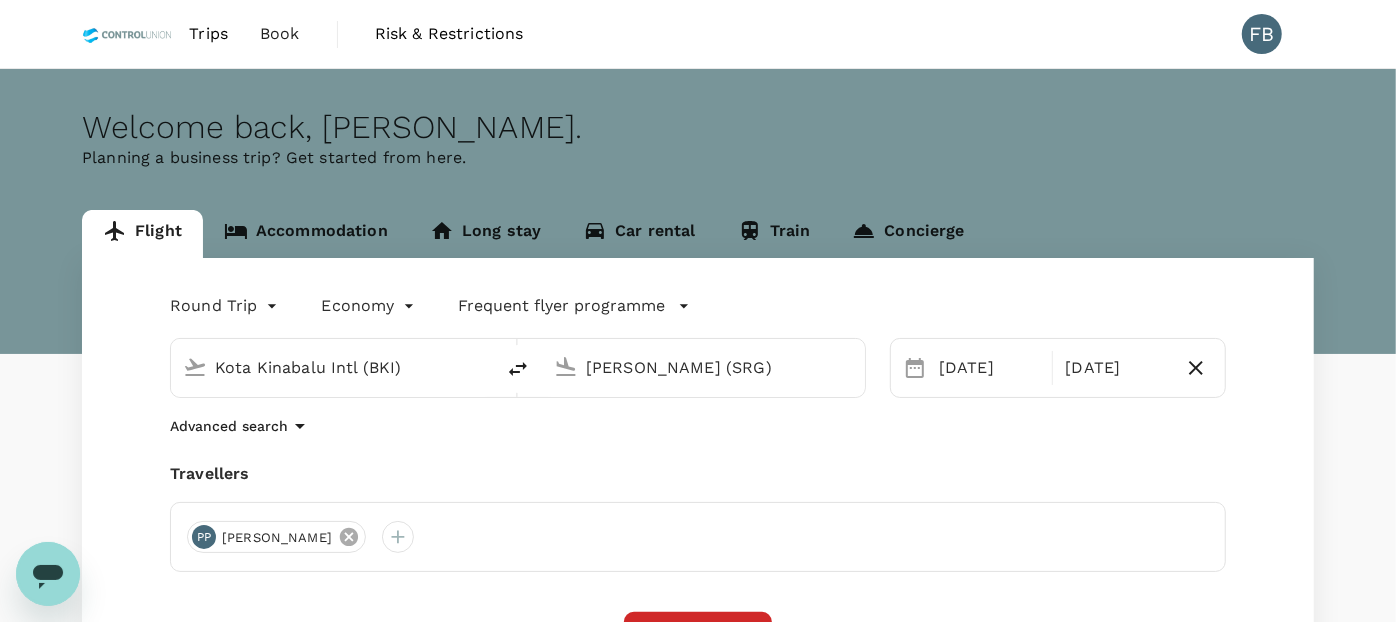 click 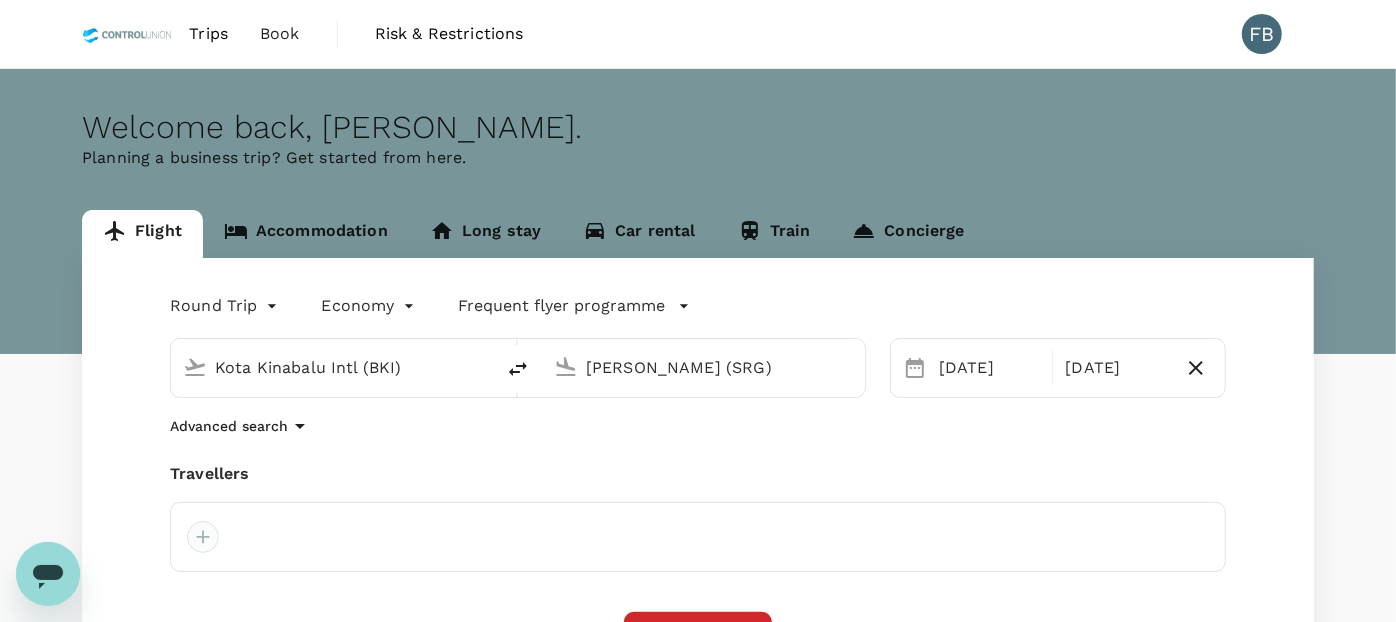 click at bounding box center [203, 537] 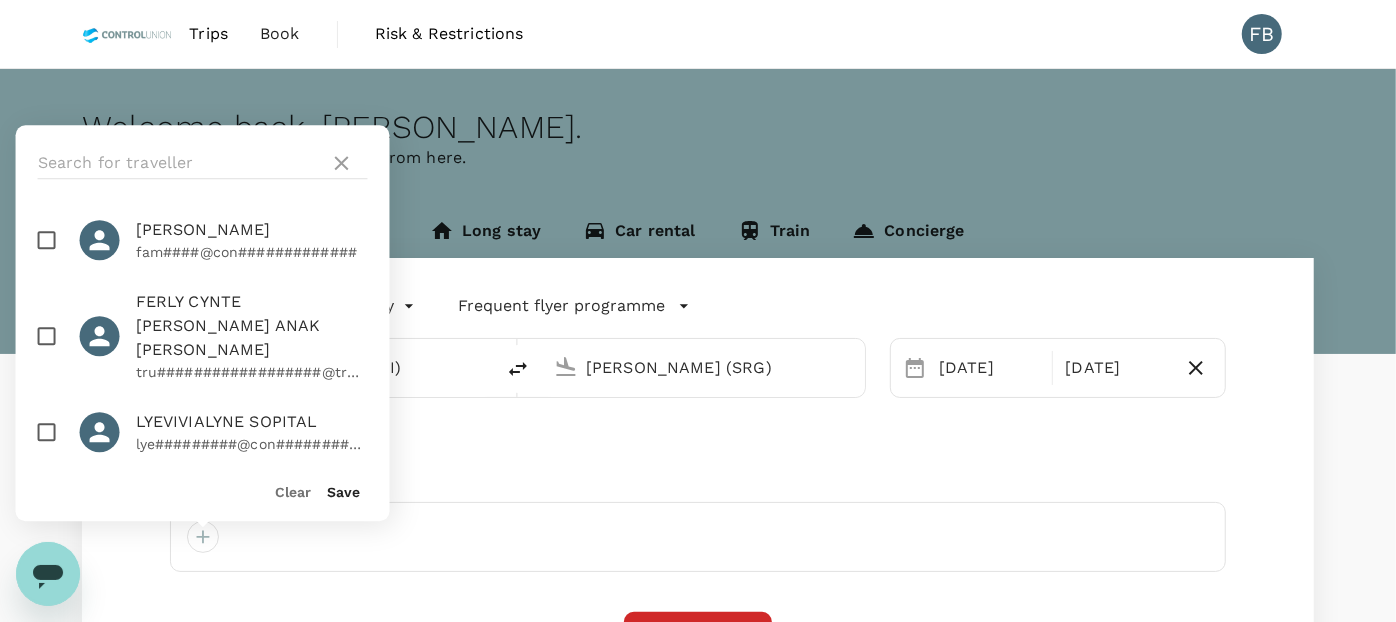 scroll, scrollTop: 333, scrollLeft: 0, axis: vertical 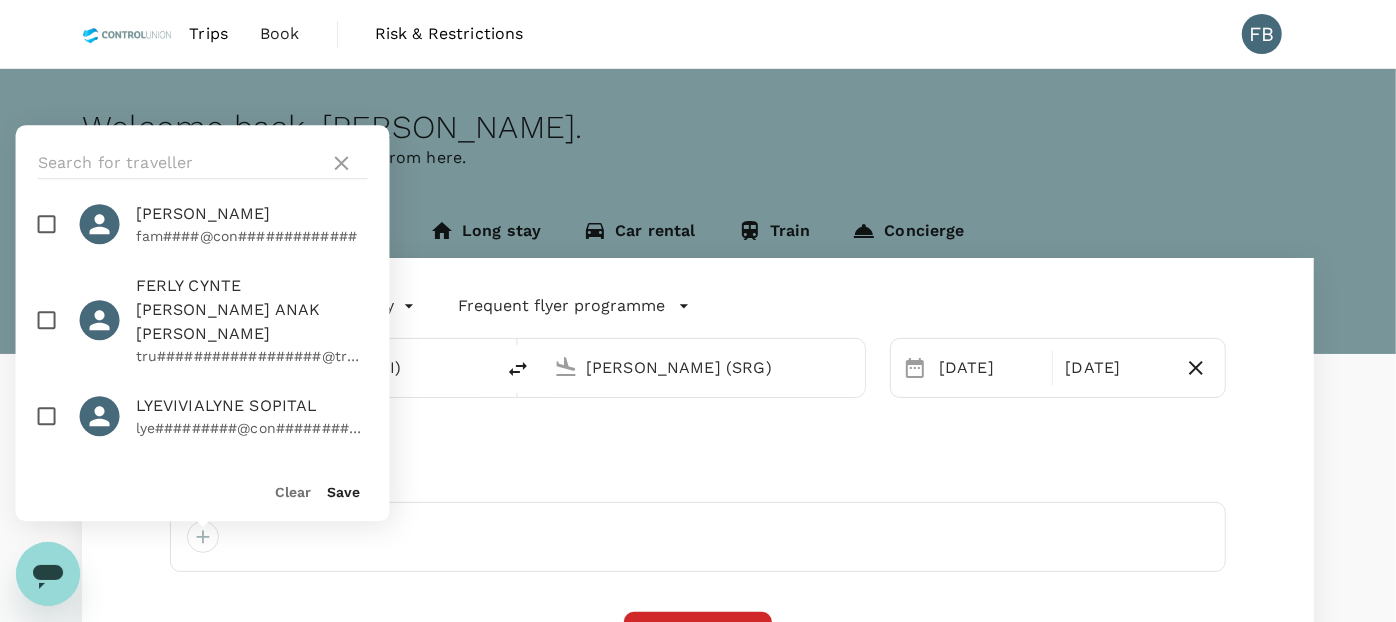 click at bounding box center (47, 320) 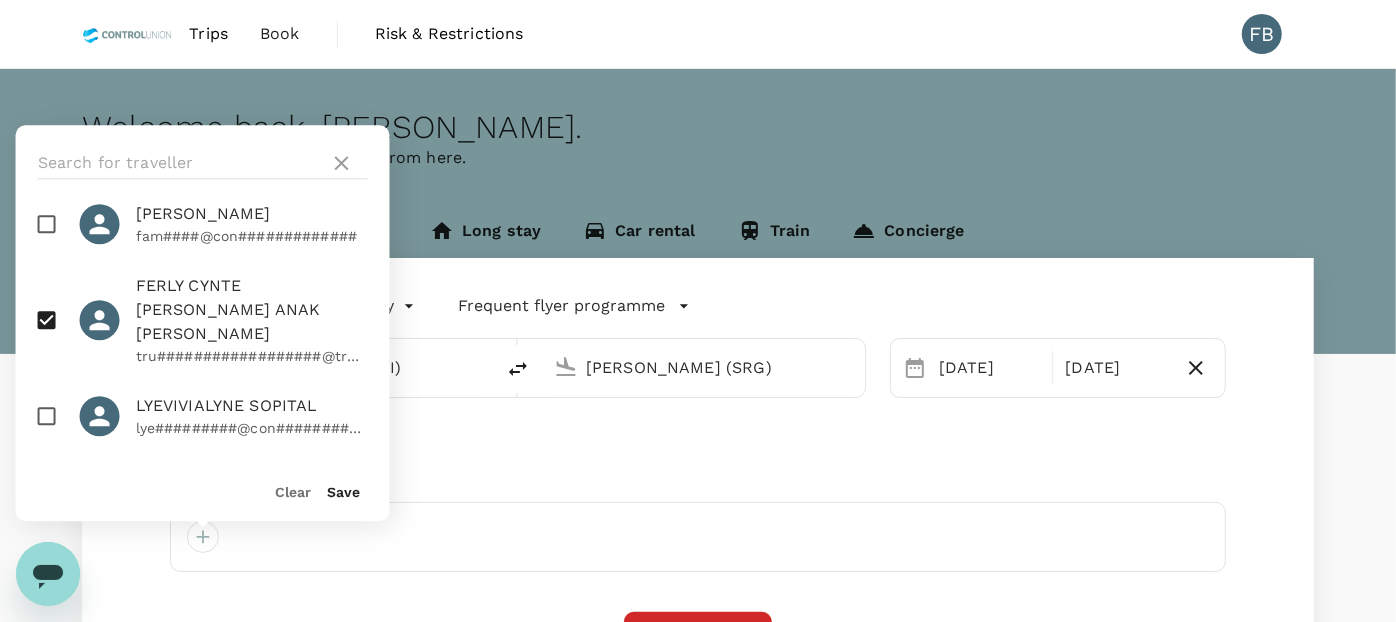 drag, startPoint x: 349, startPoint y: 491, endPoint x: 366, endPoint y: 489, distance: 17.117243 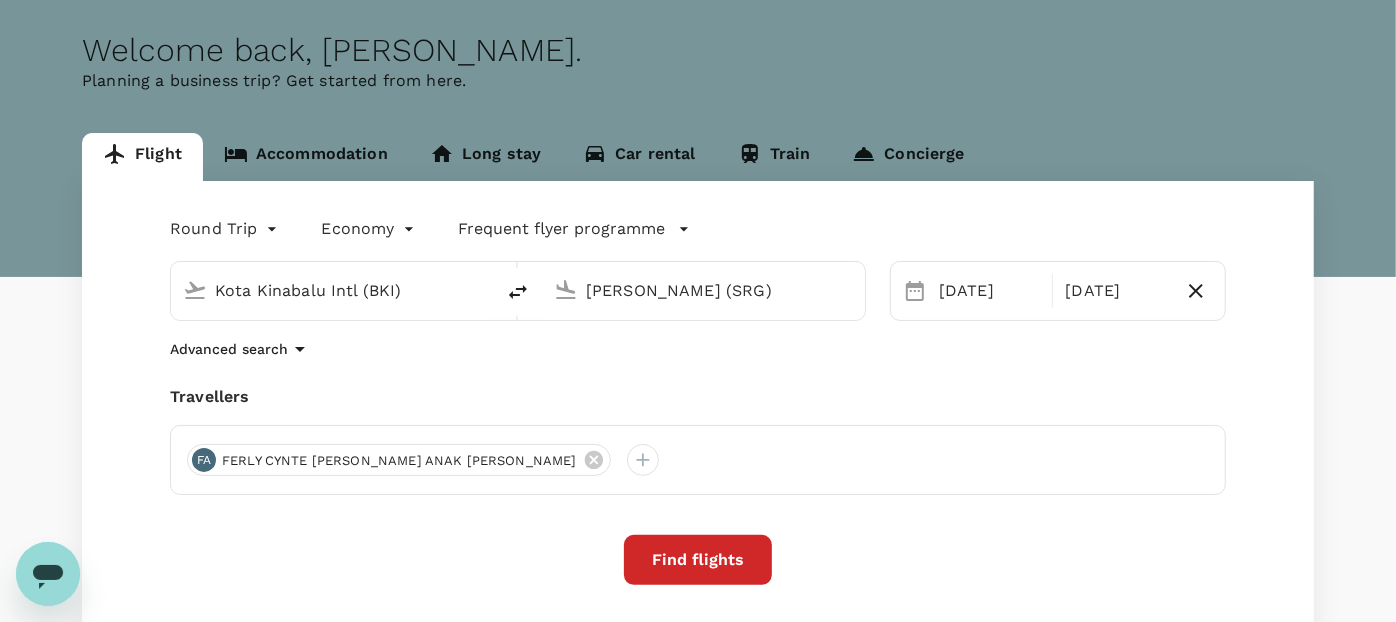 scroll, scrollTop: 111, scrollLeft: 0, axis: vertical 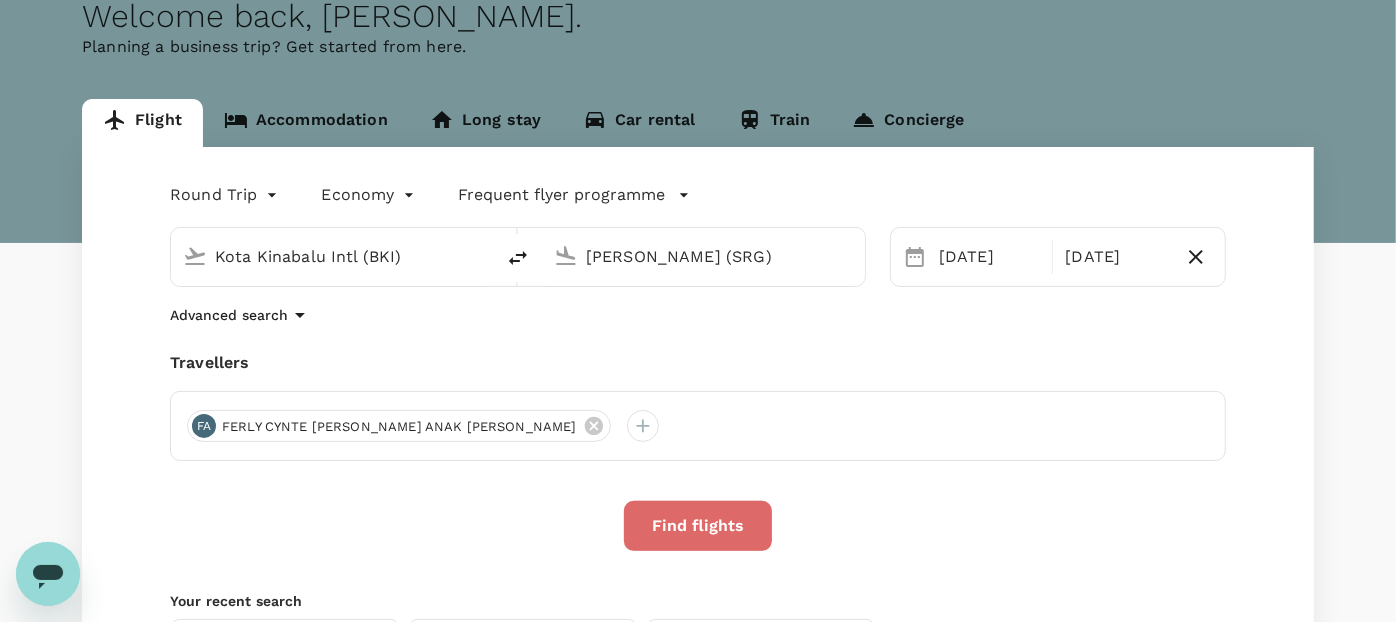 click on "Find flights" at bounding box center (698, 526) 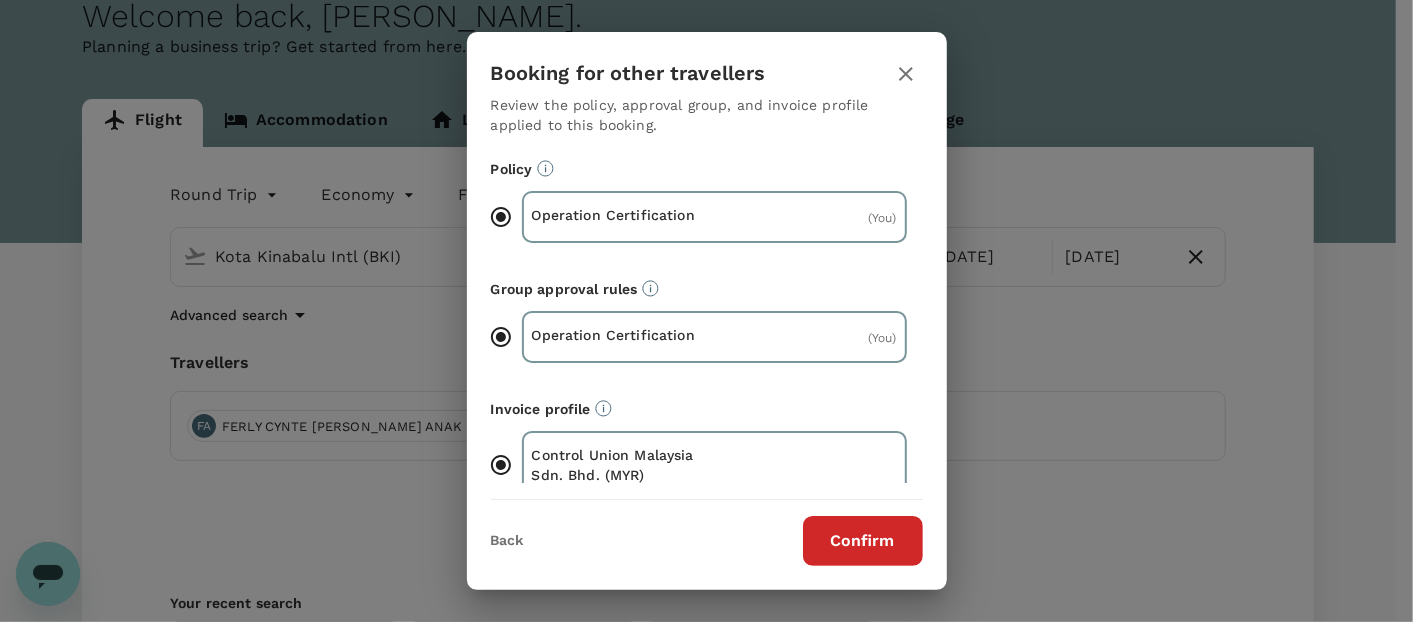 click on "Confirm" at bounding box center (863, 541) 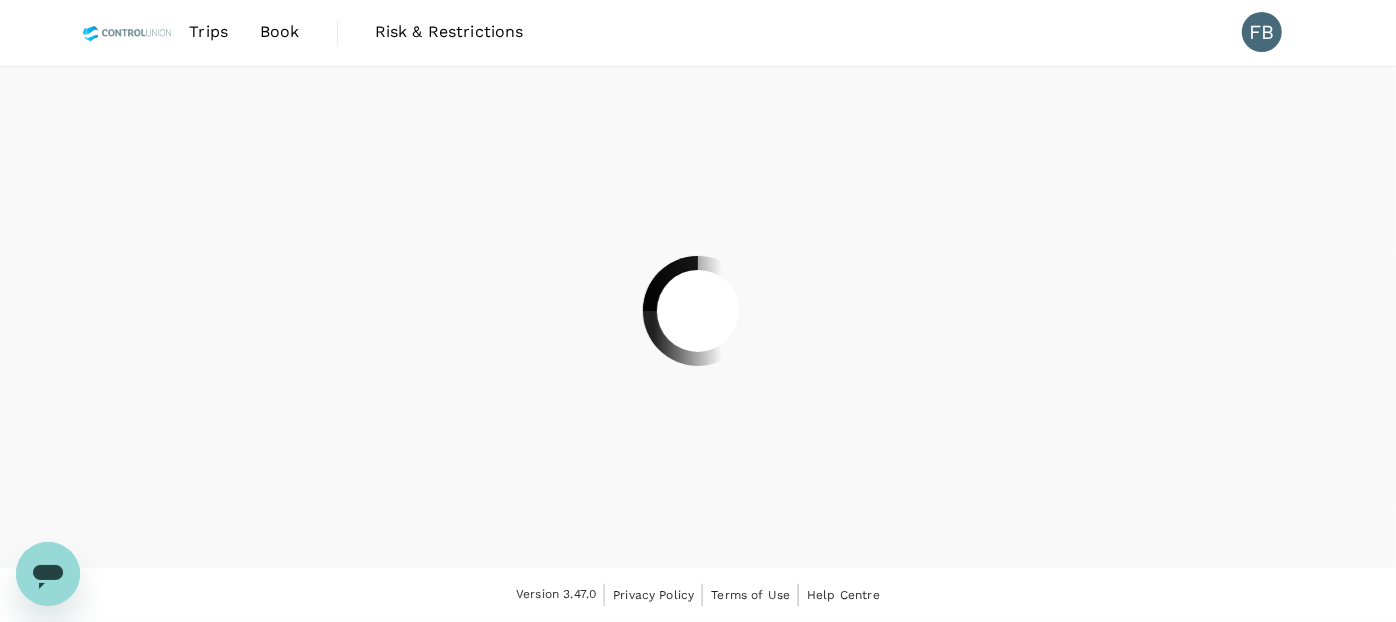 scroll, scrollTop: 0, scrollLeft: 0, axis: both 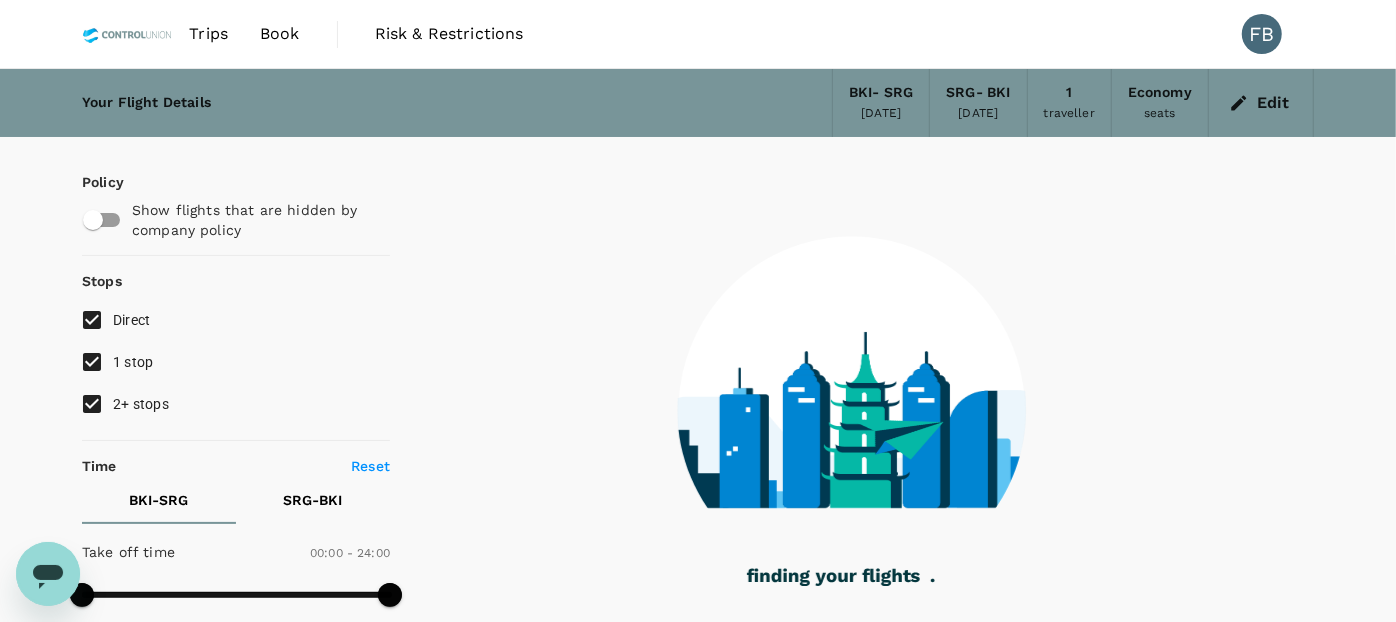 type on "1370" 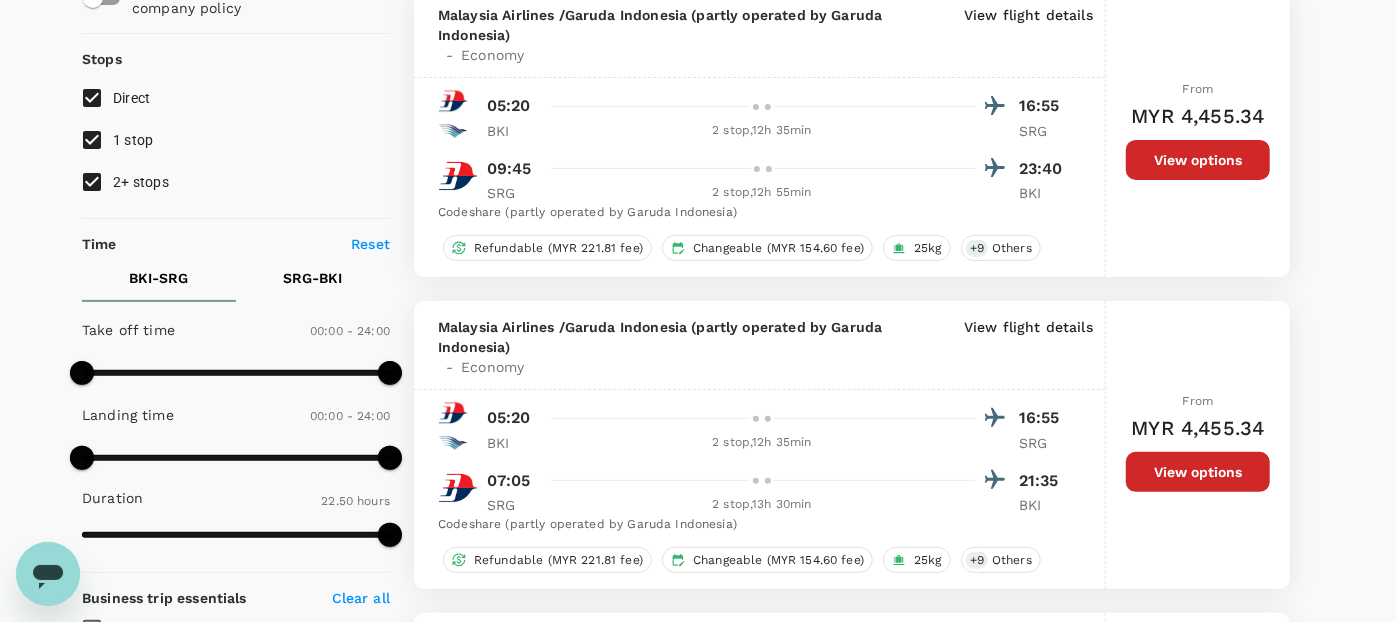 scroll, scrollTop: 0, scrollLeft: 0, axis: both 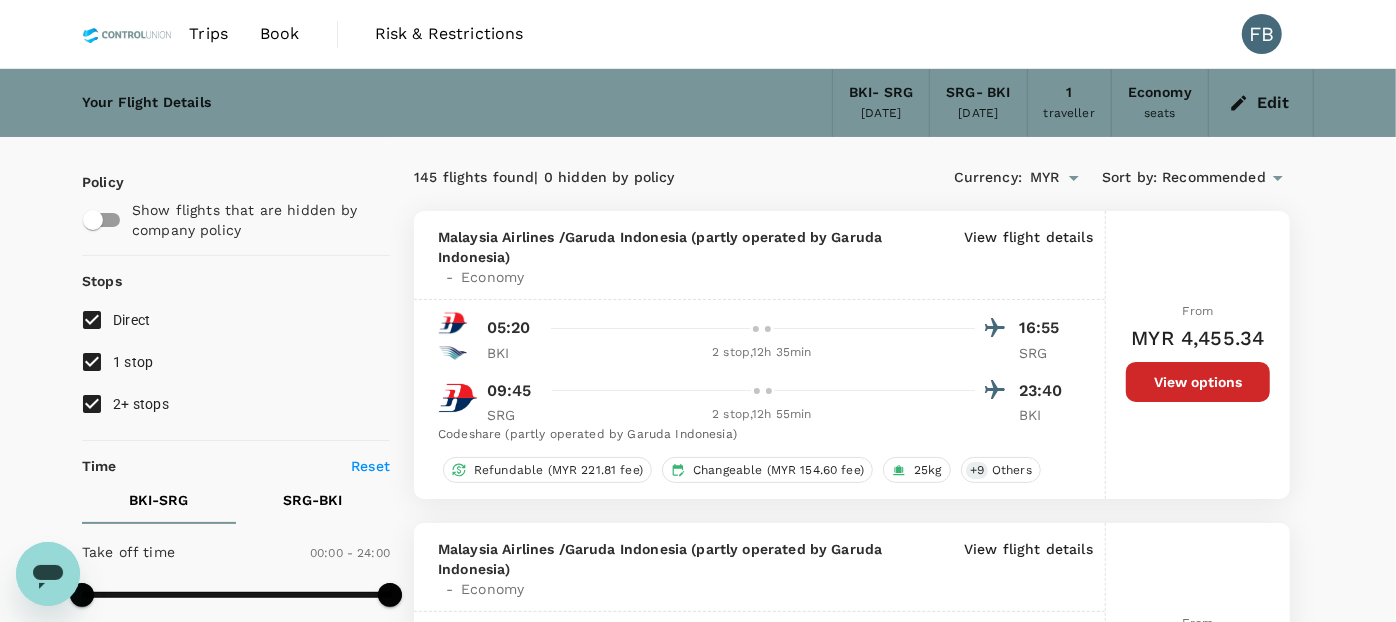 click on "View flight details" at bounding box center (1028, 257) 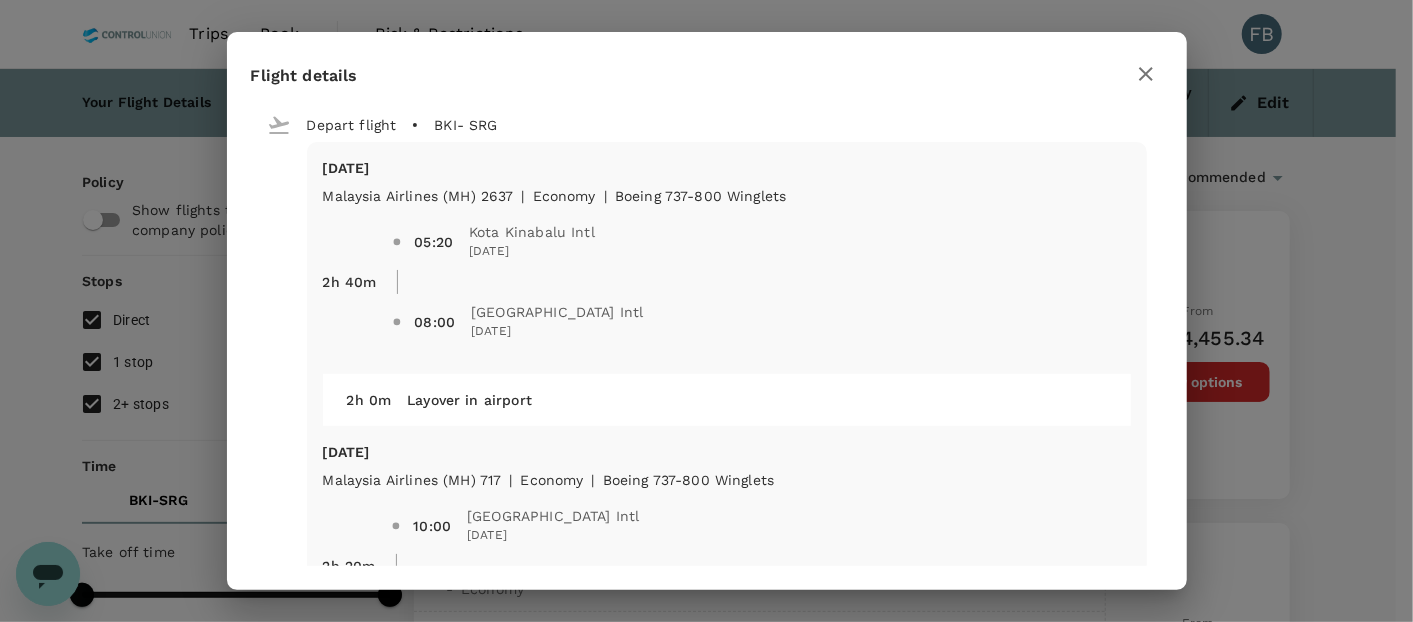 click on "Flight details Depart flight BKI  -   SRG [DATE] Malaysia Airlines (MH) 2637 | economy | Boeing 737-800 Winglets 2h 40m 05:20 [GEOGRAPHIC_DATA] Intl [DATE] 08:00 [GEOGRAPHIC_DATA] Intl [DATE] 2h 0m Layover in airport [GEOGRAPHIC_DATA][DATE] Malaysia Airlines (MH) 717 | economy | Boeing 737-800 Winglets 2h 20m 10:00 [GEOGRAPHIC_DATA] Intl [DATE] 11:20 Soekarno-Hatta Intl [DATE] 4h 20m Layover in airport [DATE] Garuda [GEOGRAPHIC_DATA] ([GEOGRAPHIC_DATA]) 236 | economy | Boeing 737-800 1h 15m 15:40 Soekarno-Hatta Intl [DATE] 16:55 [PERSON_NAME] Intl [DATE] Journey duration (without layover) : 6h 15m Return flight SRG  -   BKI [DATE] Malaysia Airlines (MH) 5767   (Operated by Garuda Indonesia)    | economy | Boeing 737-800 1h 20m 09:45 Achmad Yani Intl [DATE] 11:05 Soekarno-Hatta Intl [DATE] 5h 0m Layover in [GEOGRAPHIC_DATA][DATE] Malaysia Airlines (MH) 720 | economy | Airbus A330-300 2h 20m 16:05 Soekarno-Hatta Intl [DATE] 19:25 [GEOGRAPHIC_DATA] [DATE] 1h 35m Layover in [GEOGRAPHIC_DATA][DATE] | economy" at bounding box center [706, 311] 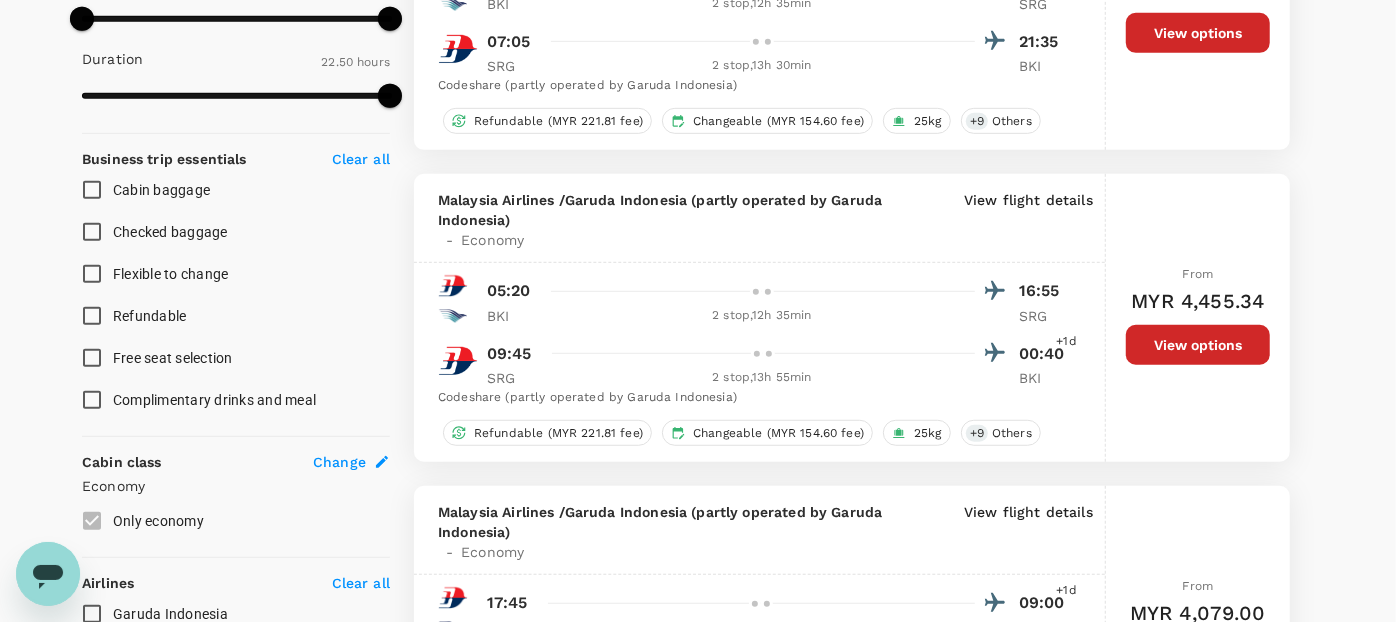 scroll, scrollTop: 883, scrollLeft: 0, axis: vertical 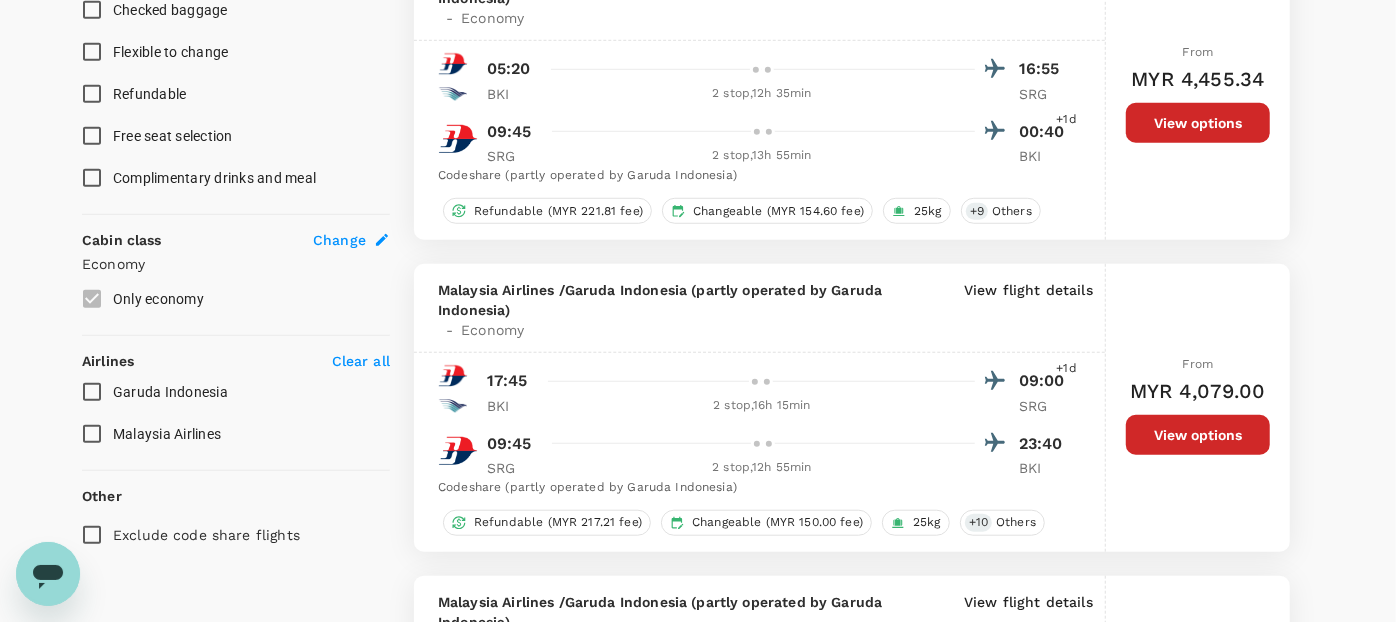 click on "Garuda Indonesia" at bounding box center (92, 392) 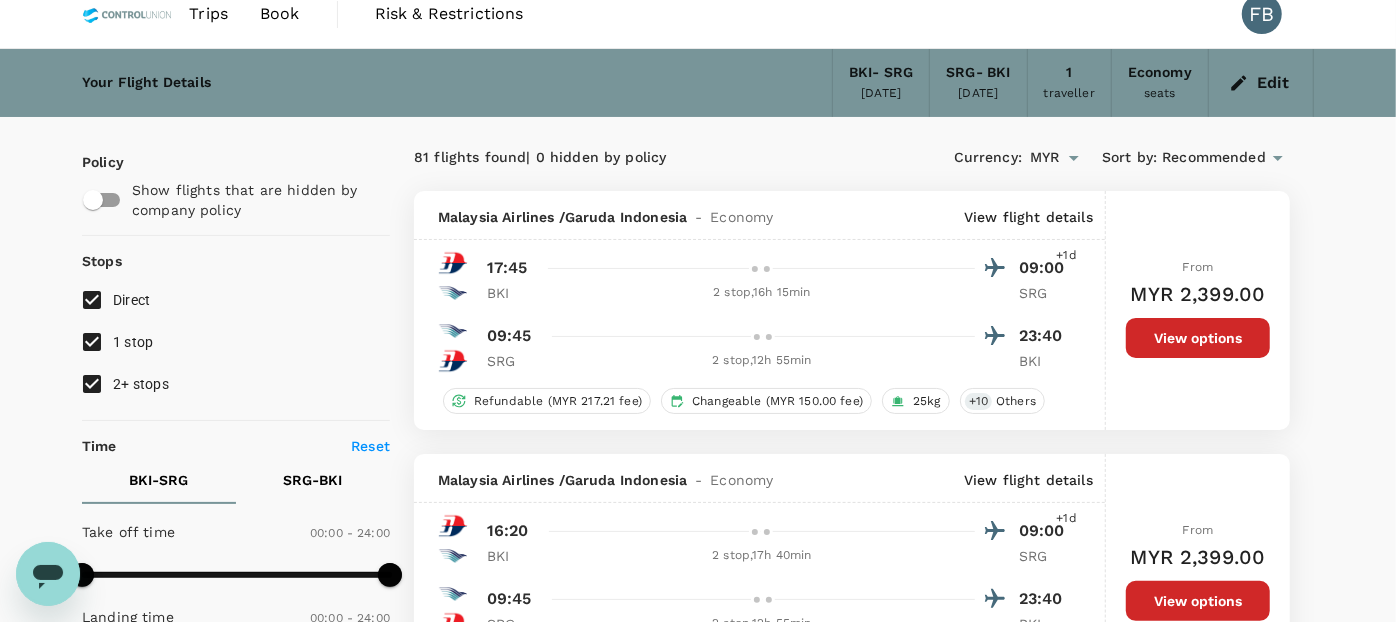 scroll, scrollTop: 0, scrollLeft: 0, axis: both 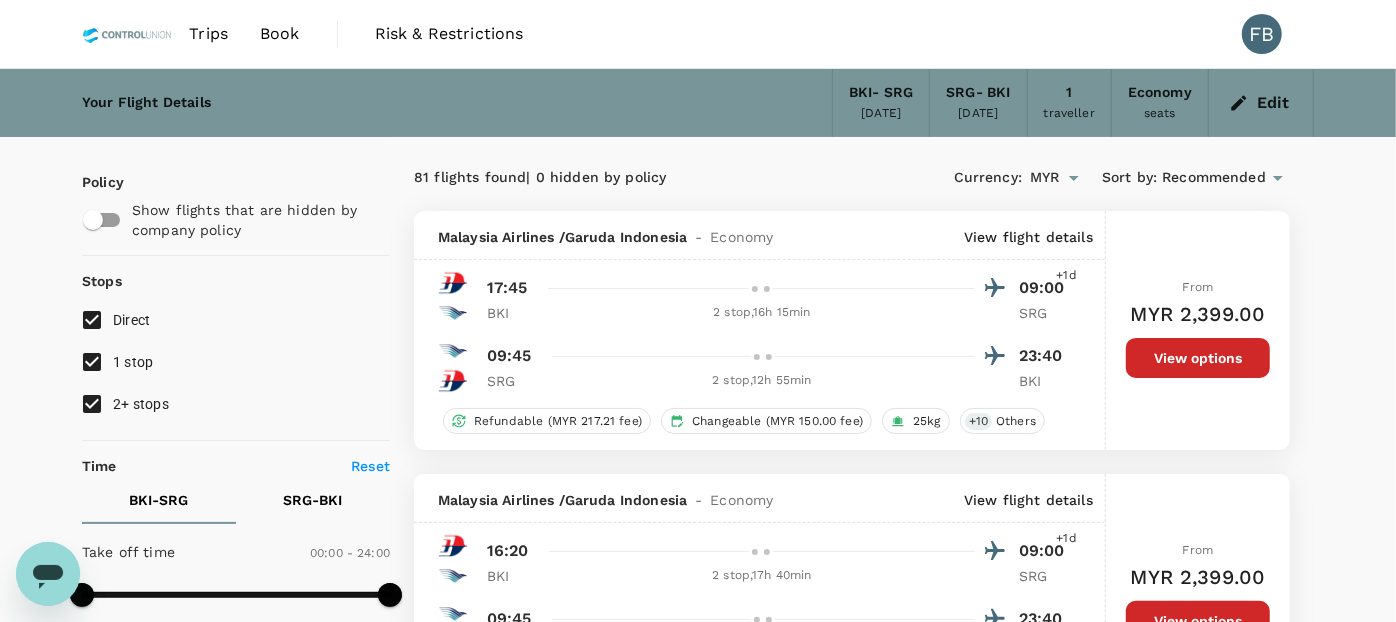 click on "[DATE]" at bounding box center (881, 114) 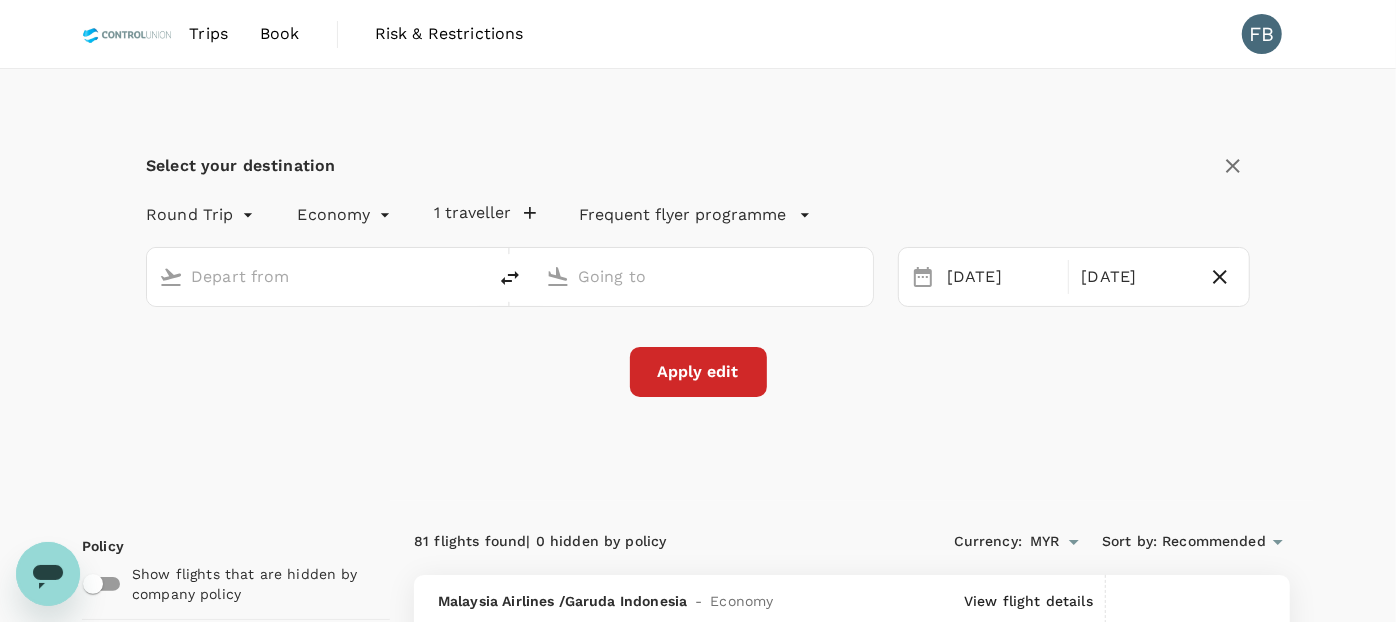 type on "Kota Kinabalu Intl (BKI)" 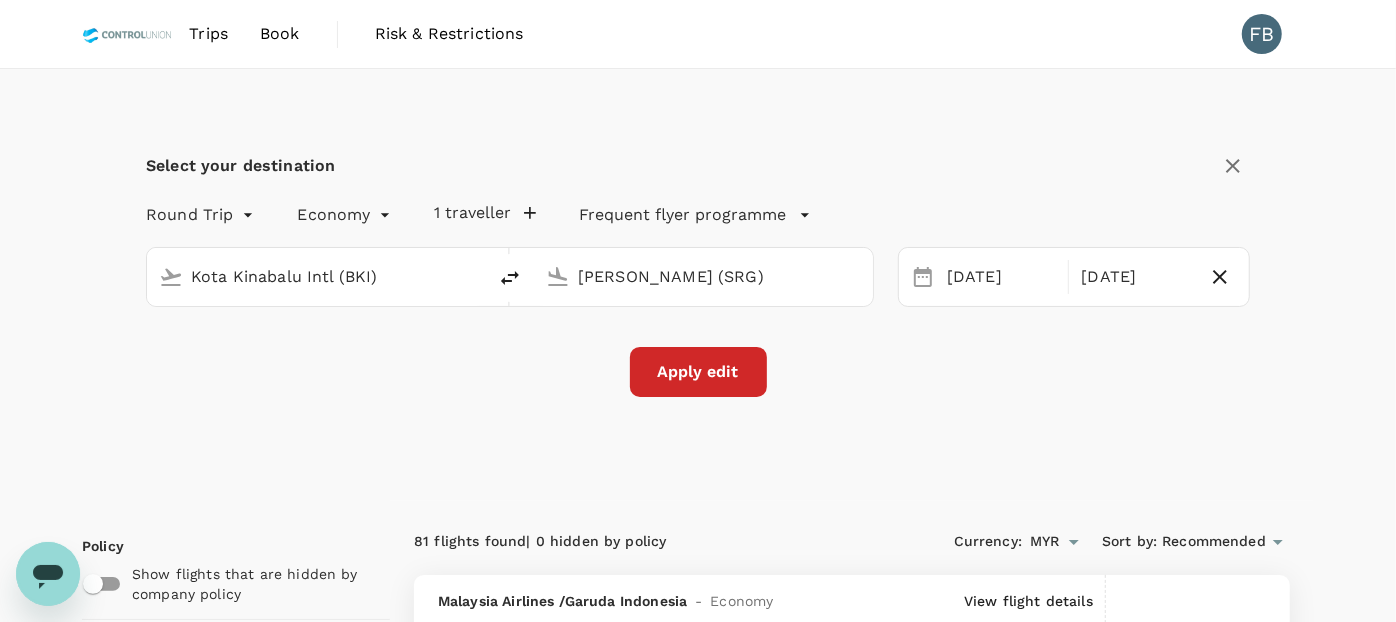 click on "Kota Kinabalu Intl (BKI)" at bounding box center [317, 276] 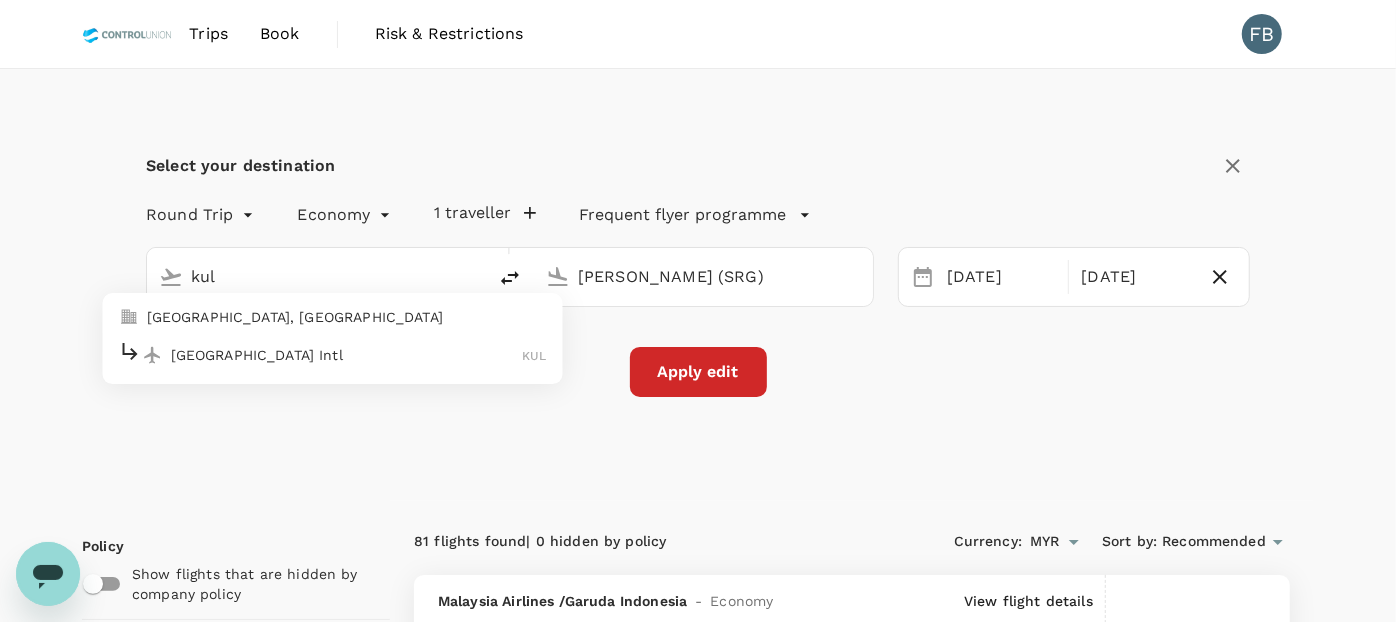 click on "[GEOGRAPHIC_DATA] Intl" at bounding box center (347, 355) 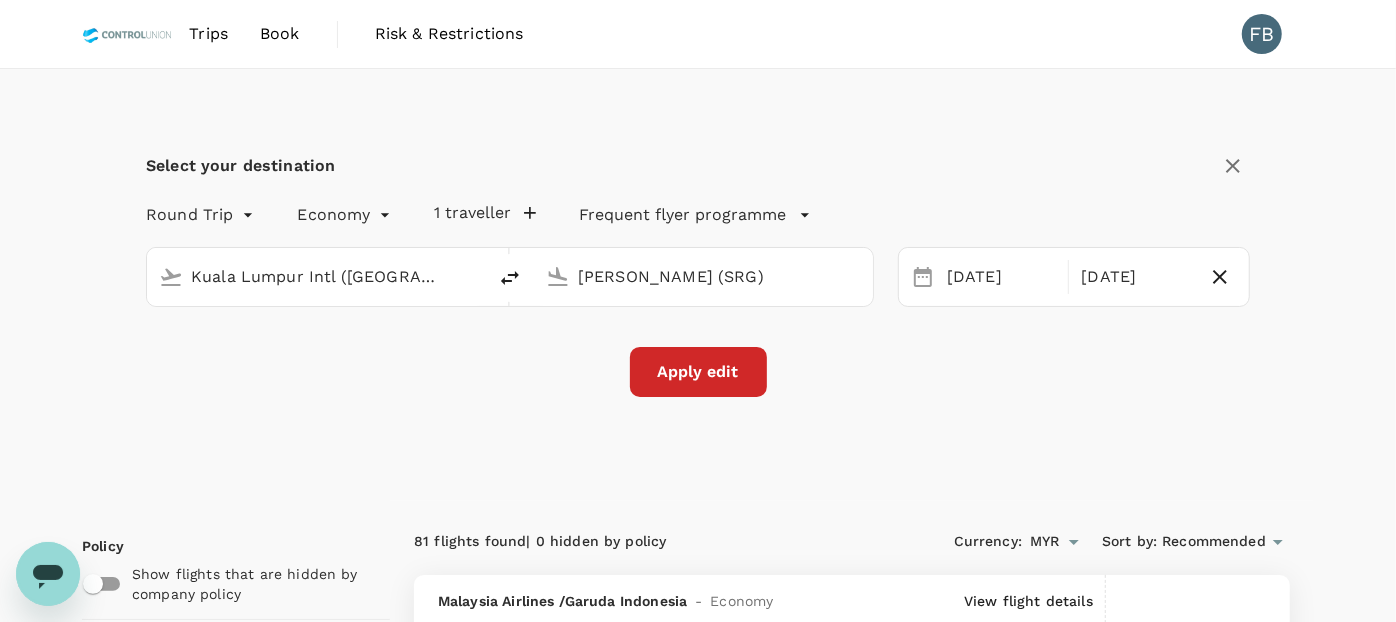 click on "Apply edit" at bounding box center [698, 372] 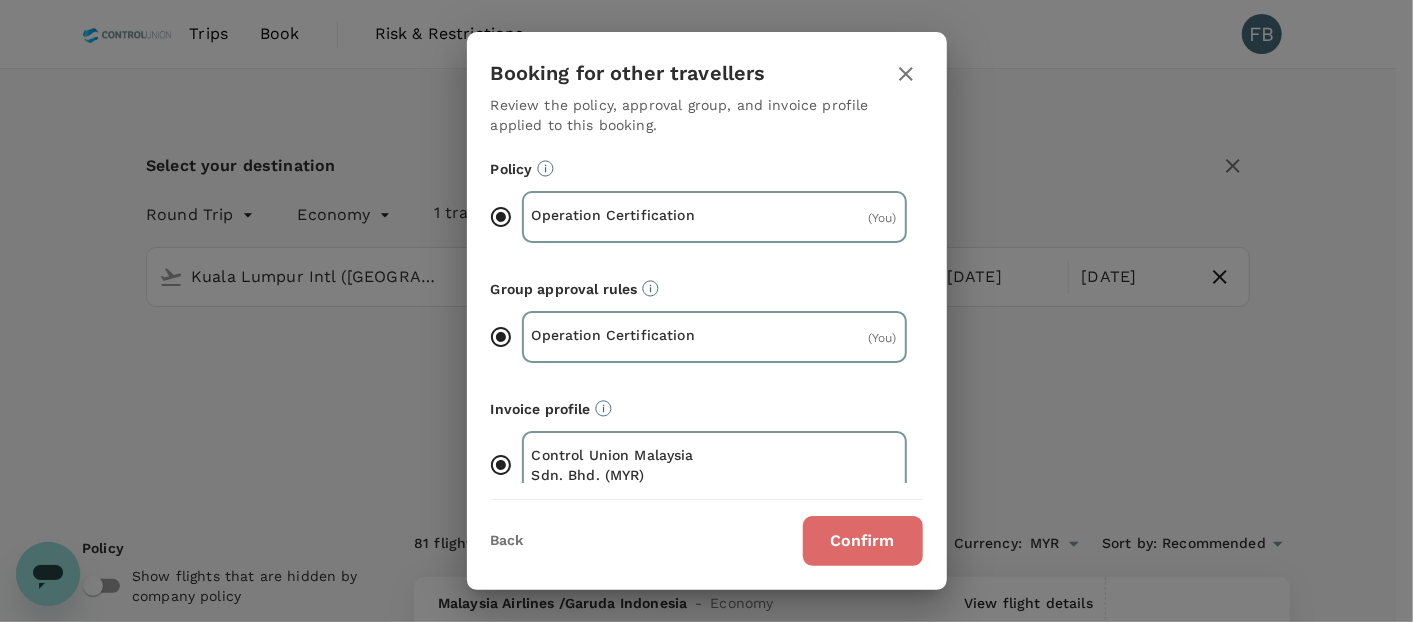 click on "Confirm" at bounding box center (863, 541) 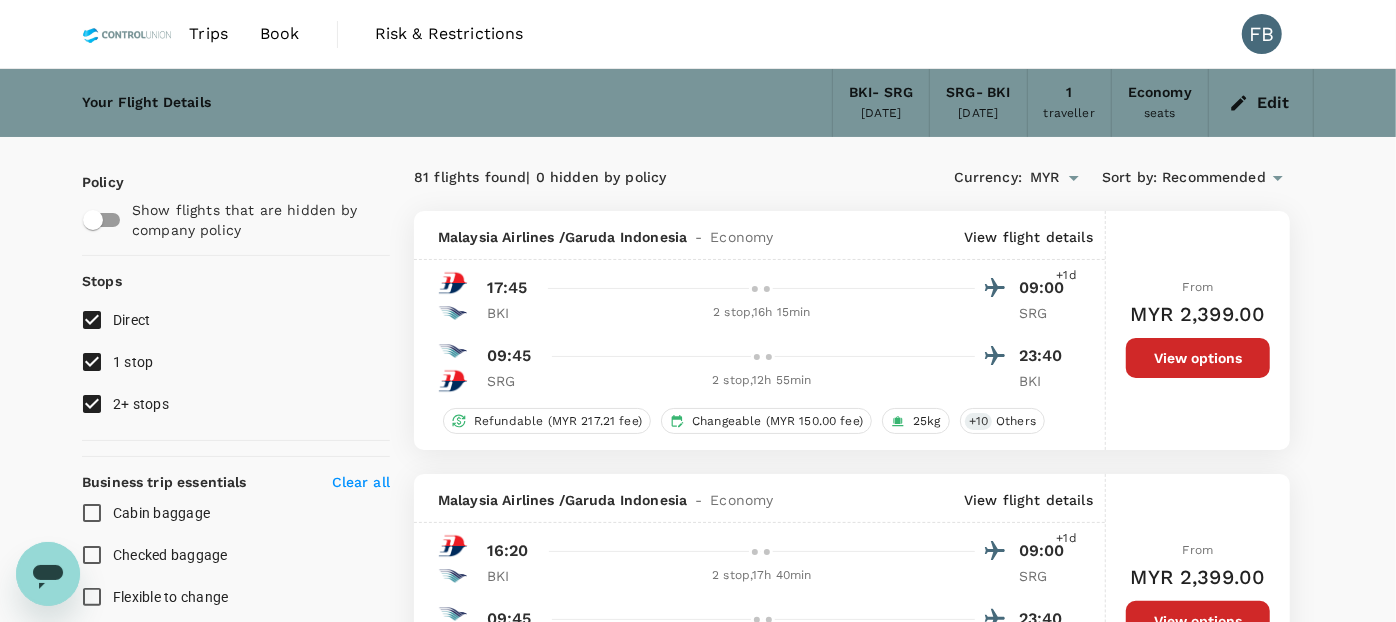 checkbox on "false" 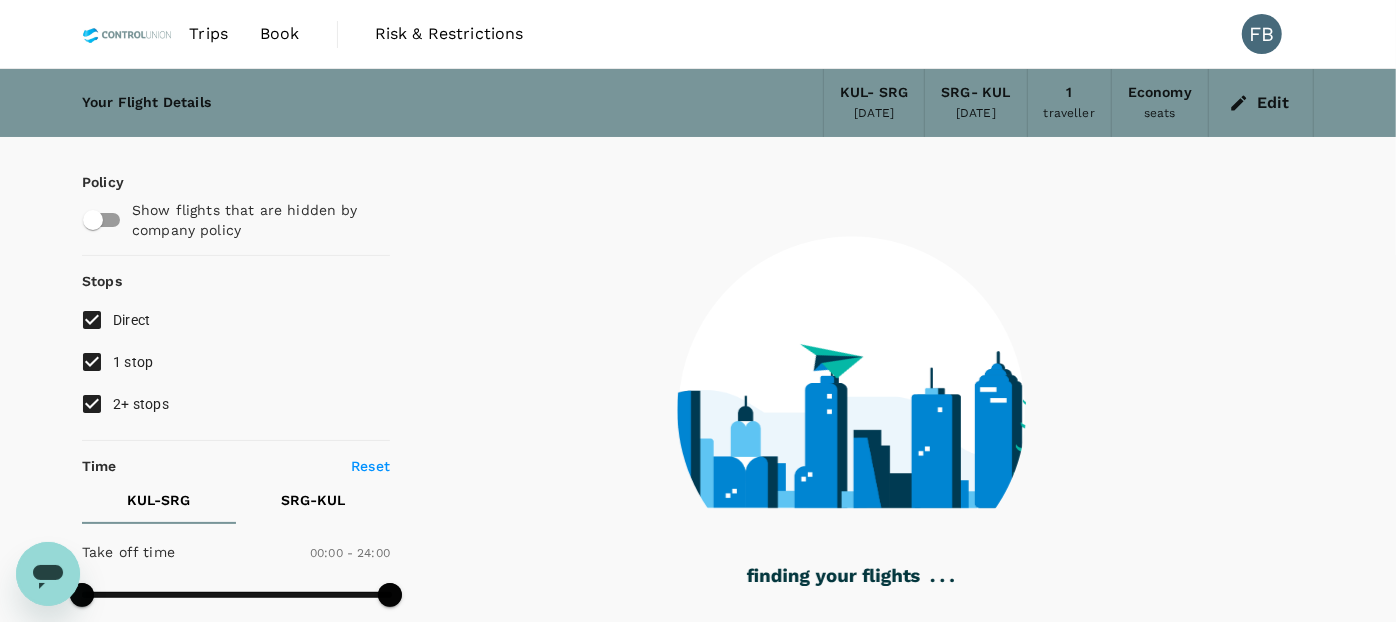 type on "730" 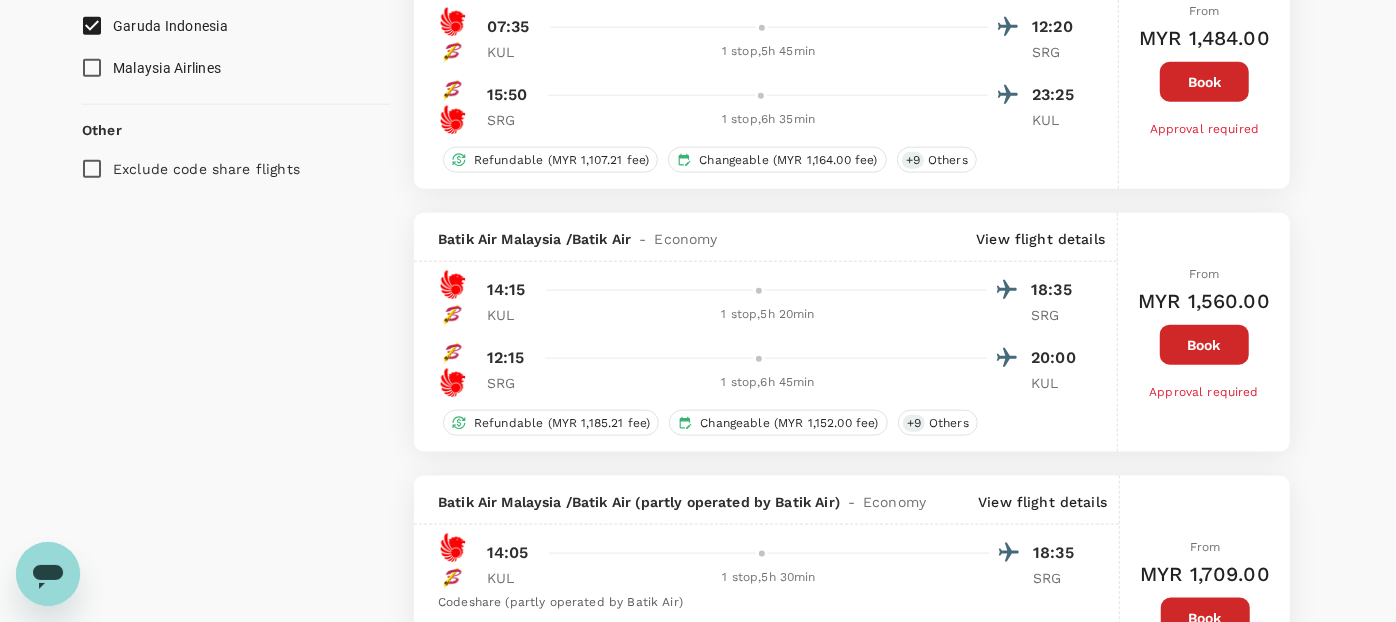 scroll, scrollTop: 1111, scrollLeft: 0, axis: vertical 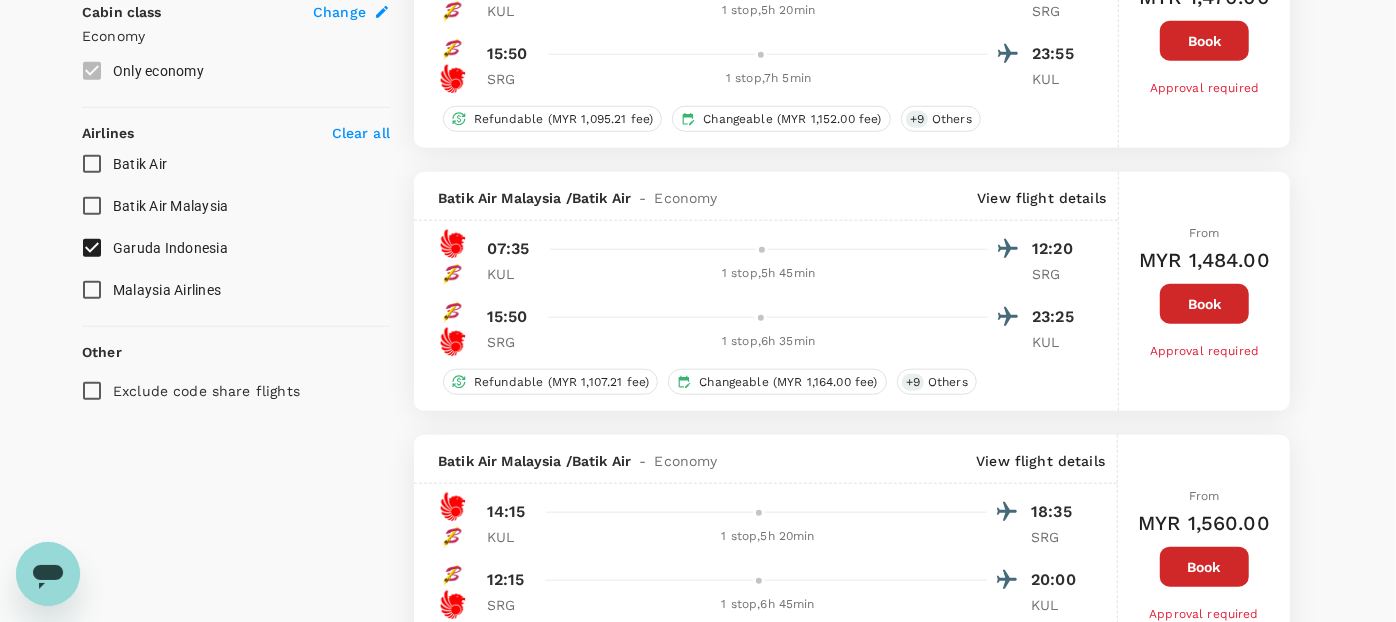 click on "Garuda Indonesia" at bounding box center (92, 248) 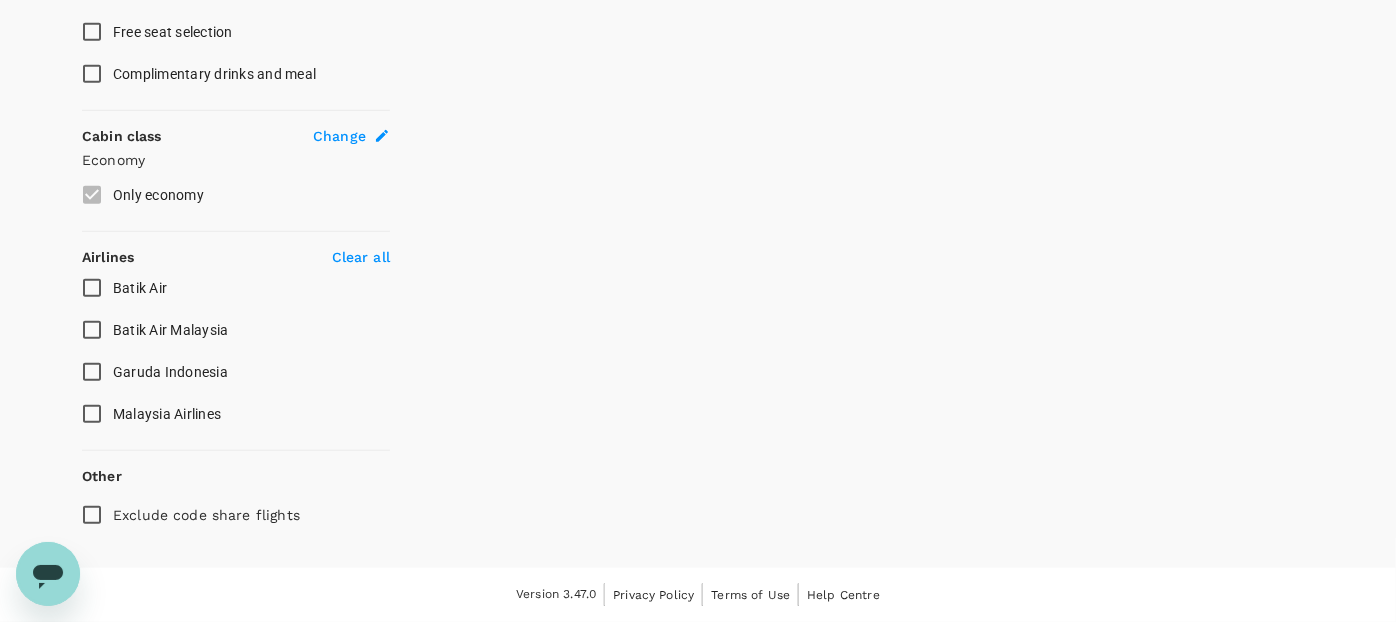 scroll, scrollTop: 983, scrollLeft: 0, axis: vertical 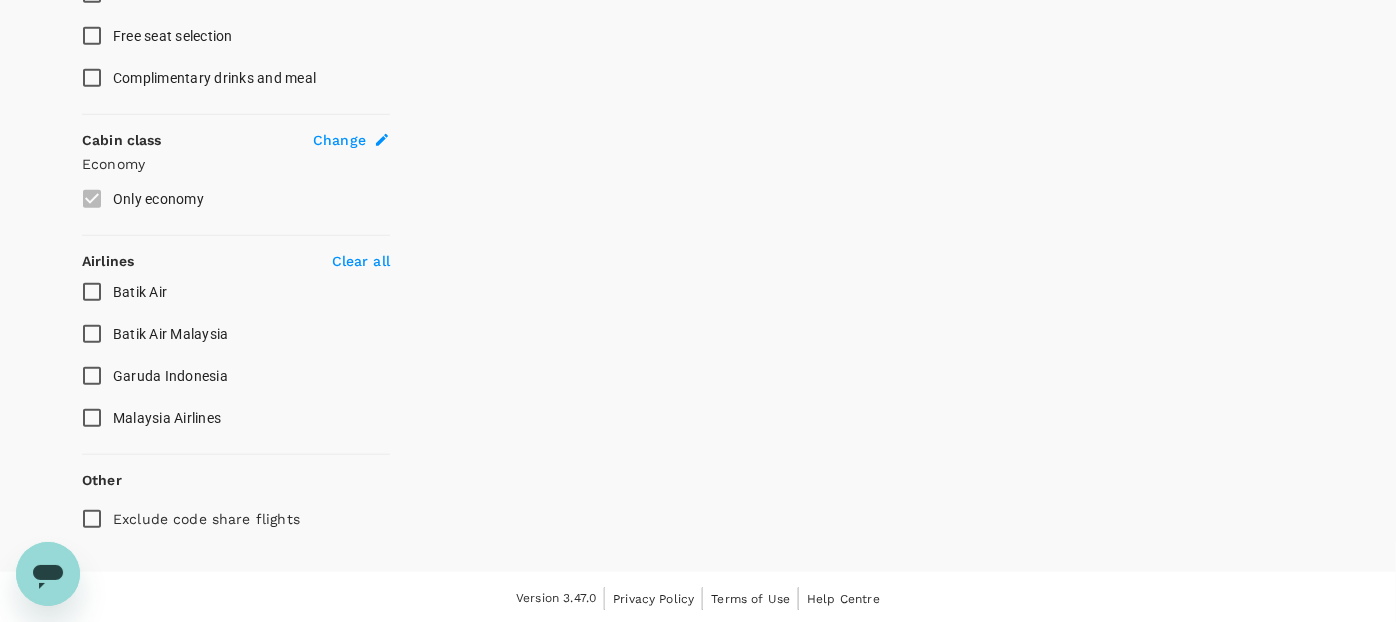 type on "1175" 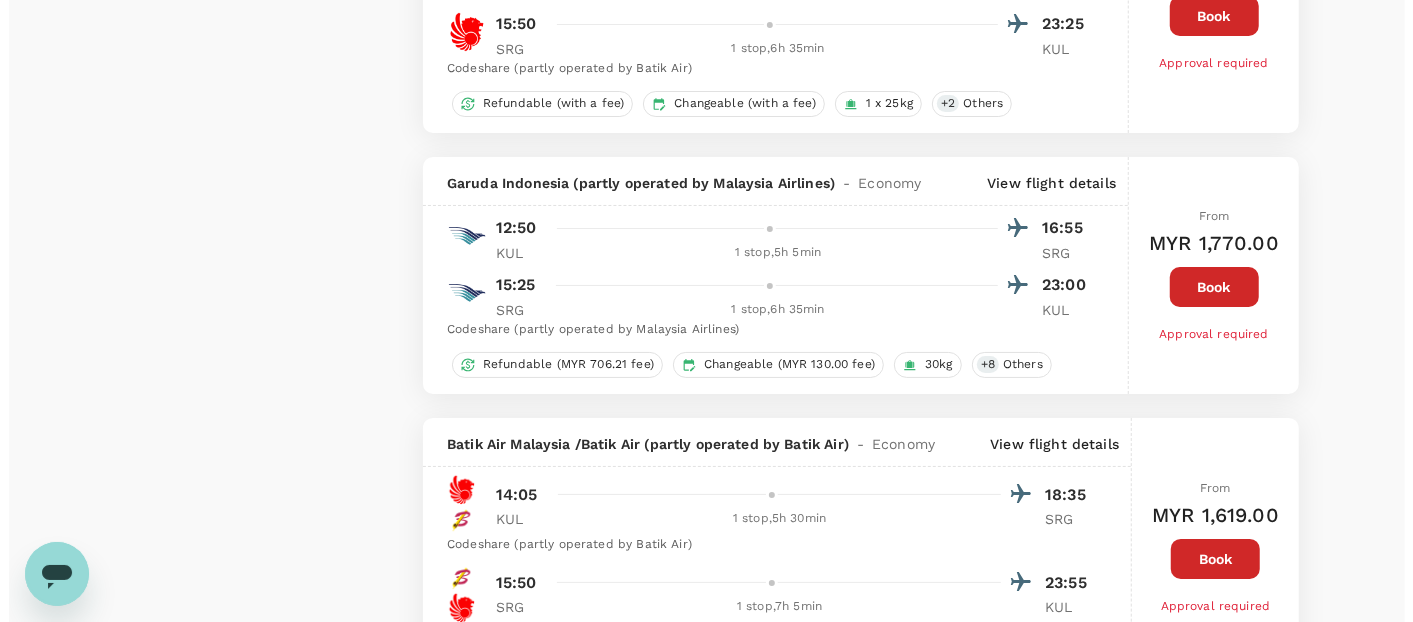 scroll, scrollTop: 4666, scrollLeft: 0, axis: vertical 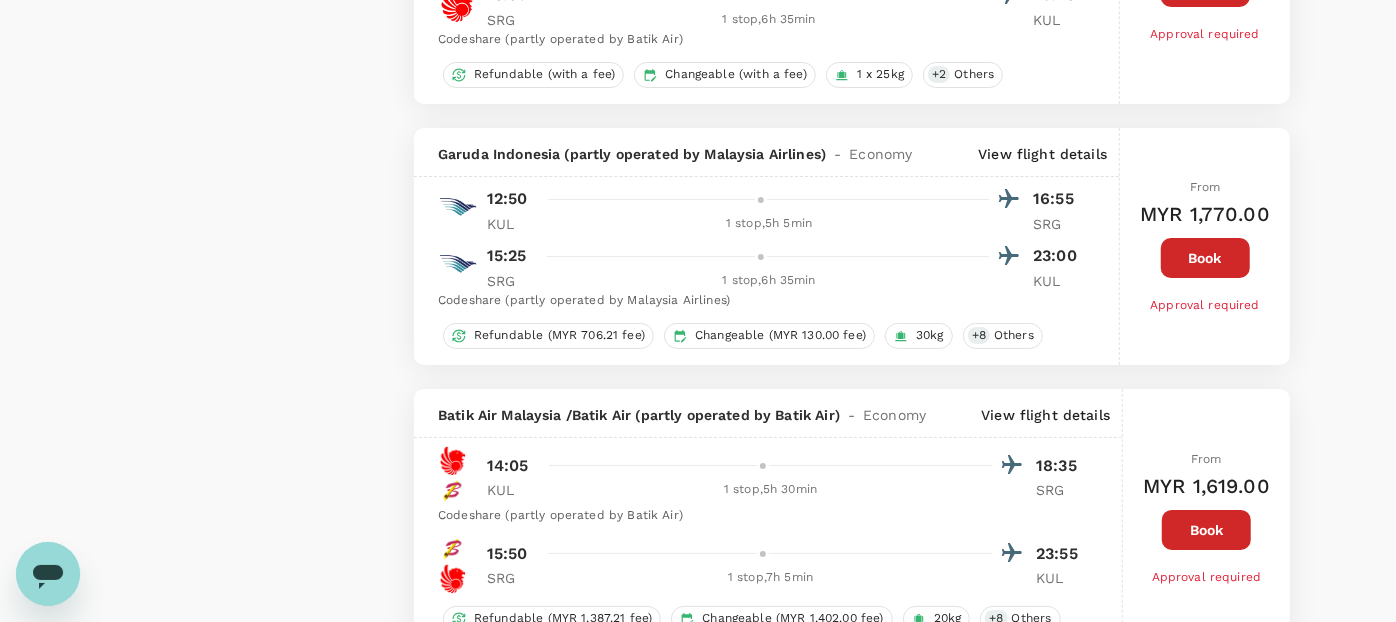 click on "View flight details" at bounding box center (1042, 154) 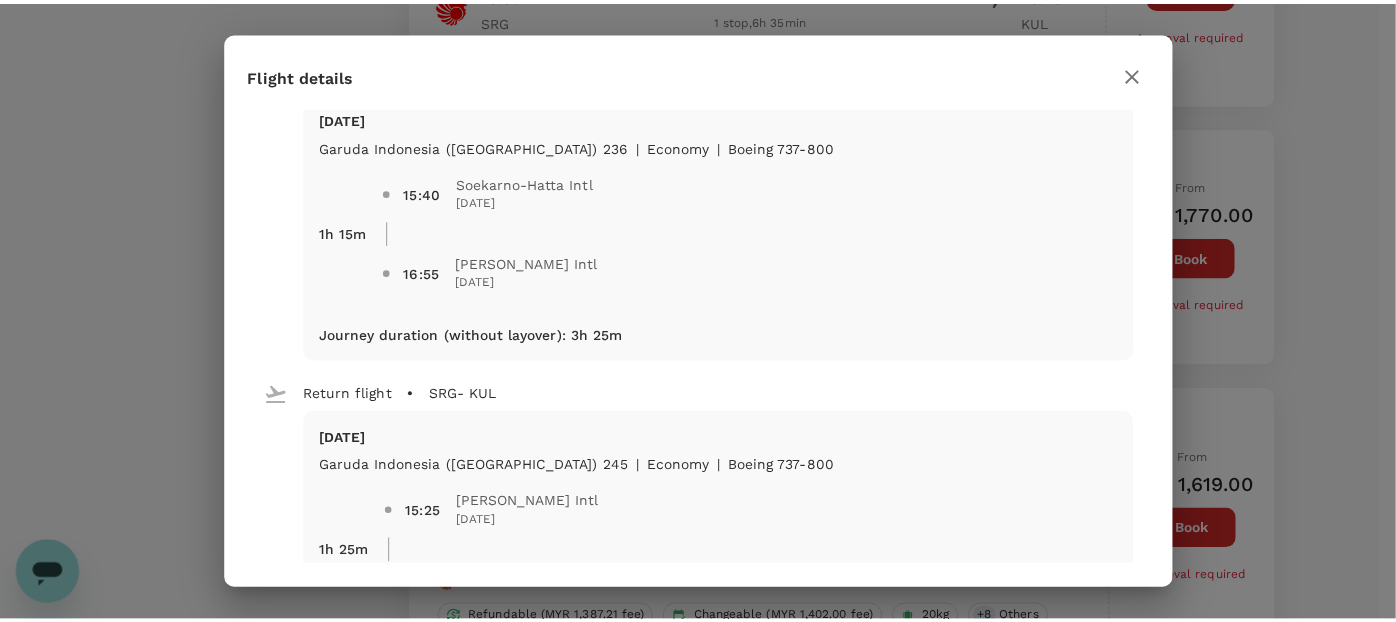 scroll, scrollTop: 444, scrollLeft: 0, axis: vertical 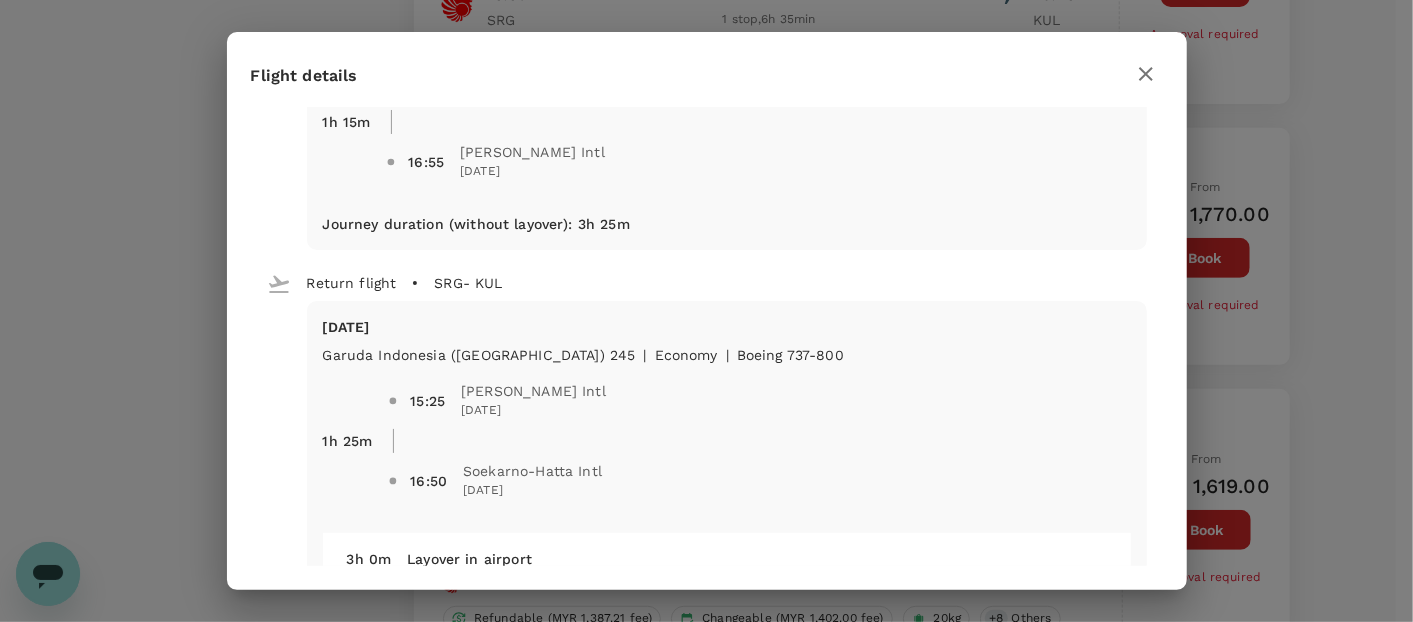 click on "Flight details Depart flight KUL  -   SRG [DATE] Garuda [GEOGRAPHIC_DATA] ([GEOGRAPHIC_DATA]) 821 | economy | Boeing 737-800 2h 10m 12:50 [GEOGRAPHIC_DATA] Intl [DATE] 14:00 Soekarno-Hatta Intl [DATE] 1h 40m Layover in airport [DATE] Garuda [GEOGRAPHIC_DATA] ([GEOGRAPHIC_DATA]) 236 | economy | Boeing 737-800 1h 15m 15:40 Soekarno-Hatta Intl [DATE] 16:55 Achmad Yani Intl [DATE] Journey duration (without layover) : 3h 25m Return flight SRG  -   [GEOGRAPHIC_DATA][DATE] Garuda [GEOGRAPHIC_DATA] ([GEOGRAPHIC_DATA]) 245 | economy | Boeing 737-800 1h 25m 15:25 Achmad Yani Intl [DATE] 16:50 Soekarno-Hatta Intl [DATE] 3h 0m Layover in airport [GEOGRAPHIC_DATA][DATE] Garuda [GEOGRAPHIC_DATA] ([GEOGRAPHIC_DATA]) 9274   (Operated by Malaysia Airlines)    | economy | Boeing 737-800 Winglets 2h 10m 19:50 Soekarno-Hatta Intl [DATE] 23:00 [GEOGRAPHIC_DATA] Intl [DATE] Journey duration (without layover) : 3h 35m" at bounding box center [706, 311] 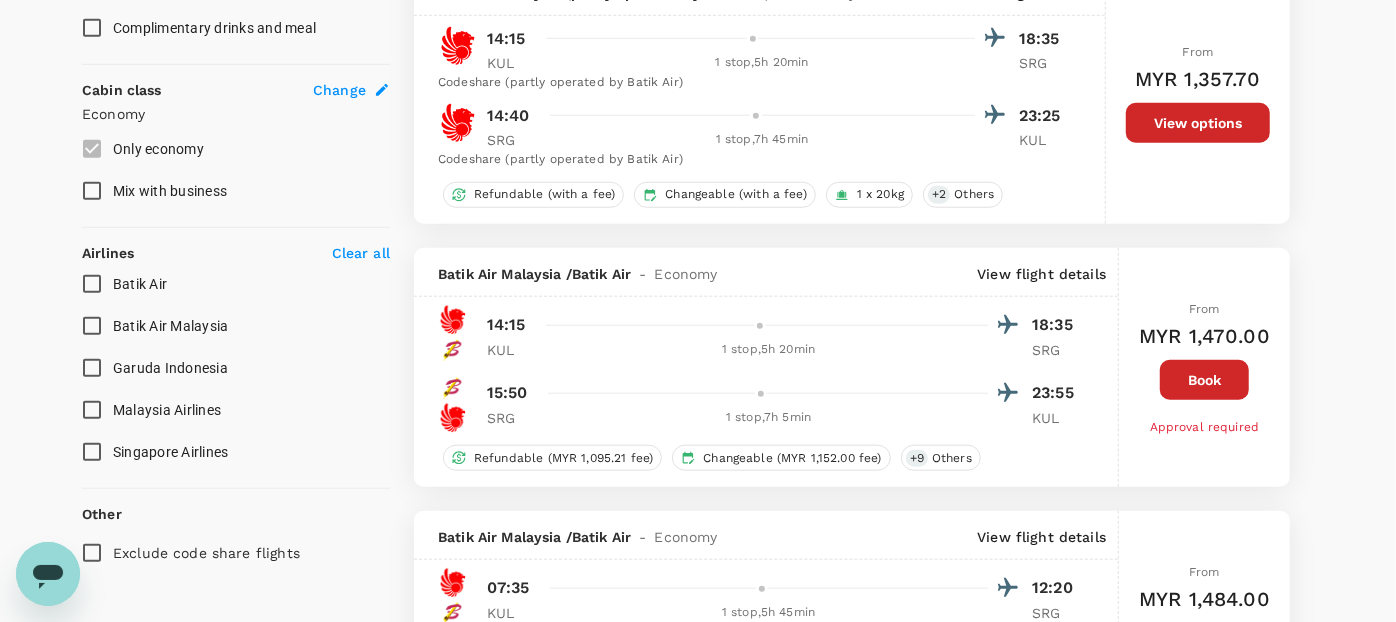 scroll, scrollTop: 1222, scrollLeft: 0, axis: vertical 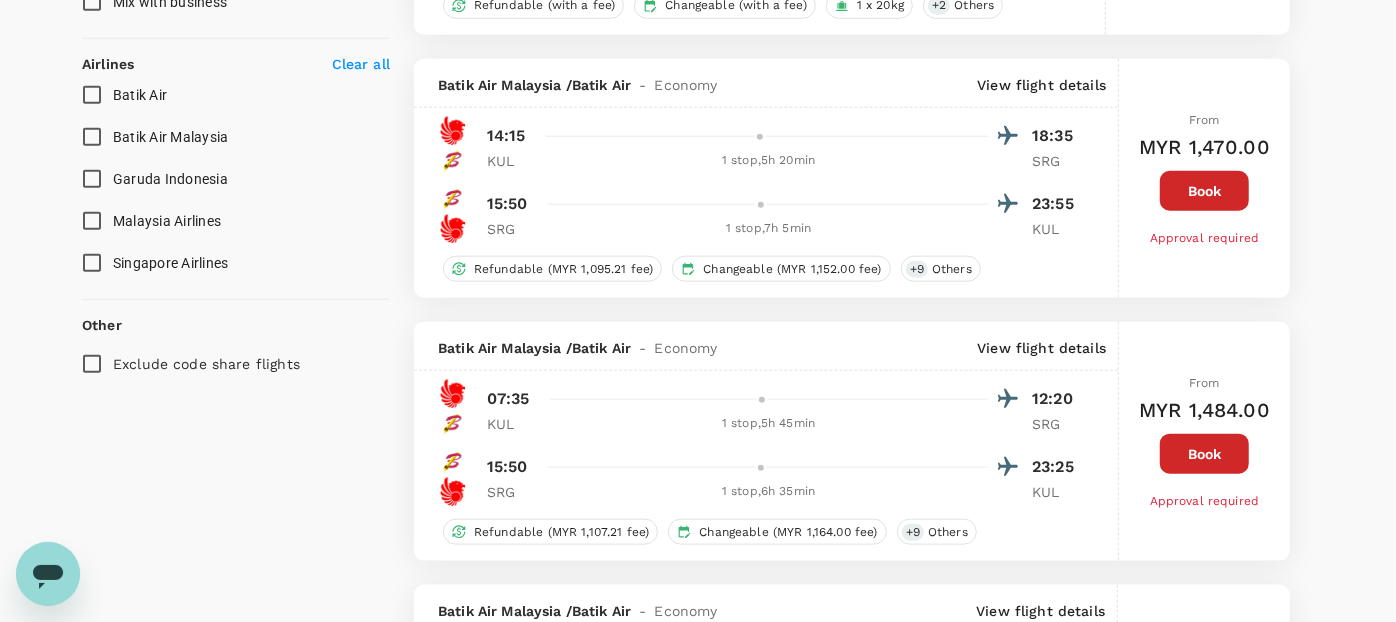 click on "Garuda Indonesia" at bounding box center [92, 179] 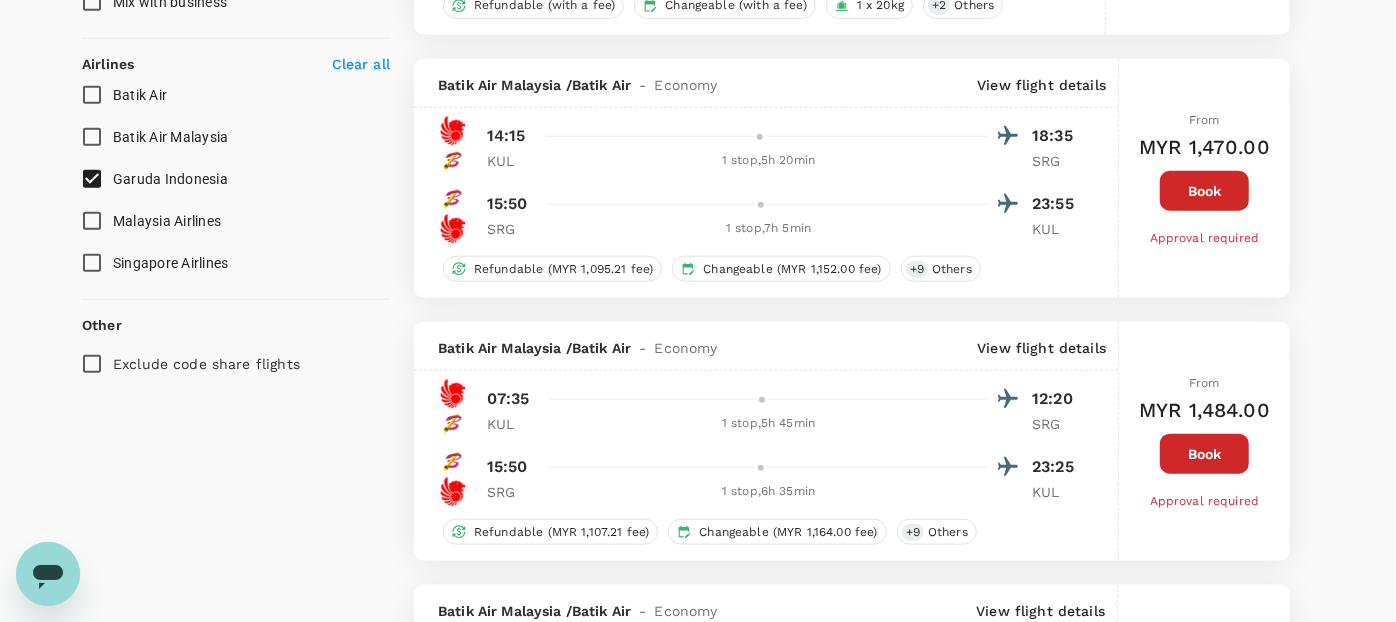 click on "Policy Show flights that are hidden by company policy Stops Direct 1 stop 2+ stops Time Reset KUL - SRG SRG - KUL Take off time 00:00 - 24:00 Landing time 00:00 - 24:00 Duration 19.35 hours Take off time 00:00 - 24:00 Landing time 00:00 - 24:00 Duration 18.55 hours Business trip essentials Clear all Cabin baggage Checked baggage Flexible to change Refundable Free seat selection Complimentary drinks and meal Cabin class Change Economy Only economy Mix with business Airlines Clear all Batik Air Batik Air Malaysia Garuda Indonesia Malaysia Airlines Singapore Airlines Other Exclude code share flights" at bounding box center [236, -333] 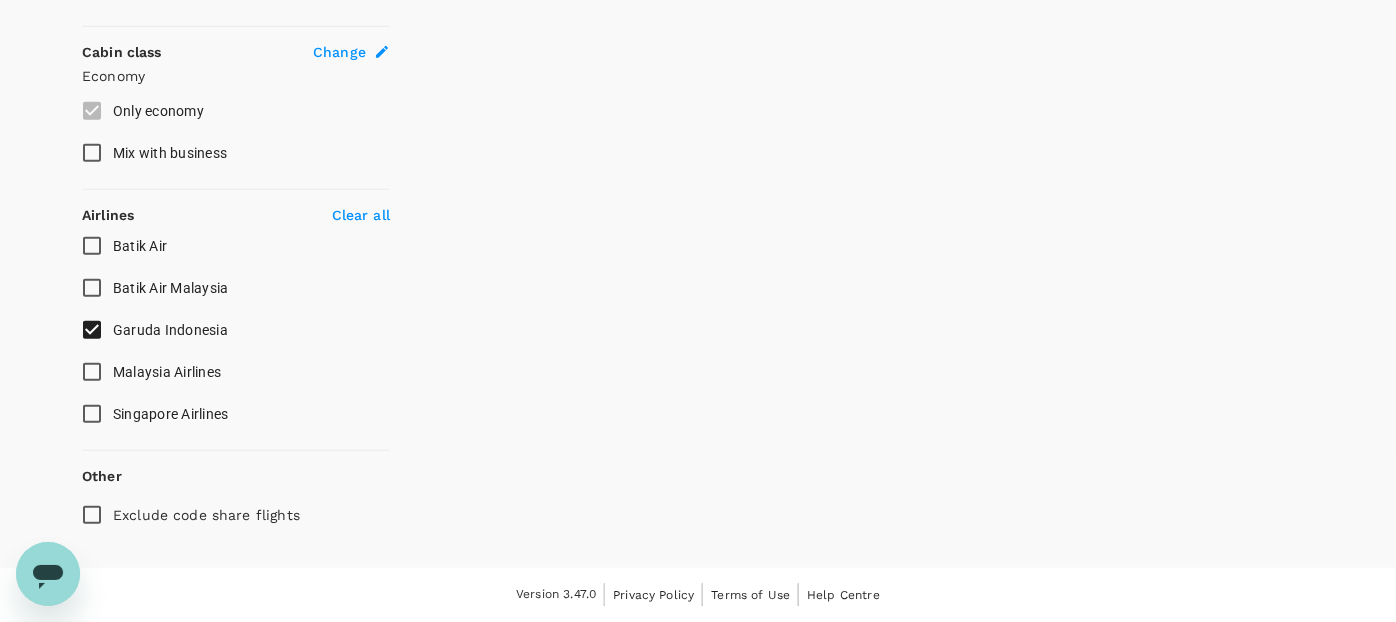 scroll, scrollTop: 1068, scrollLeft: 0, axis: vertical 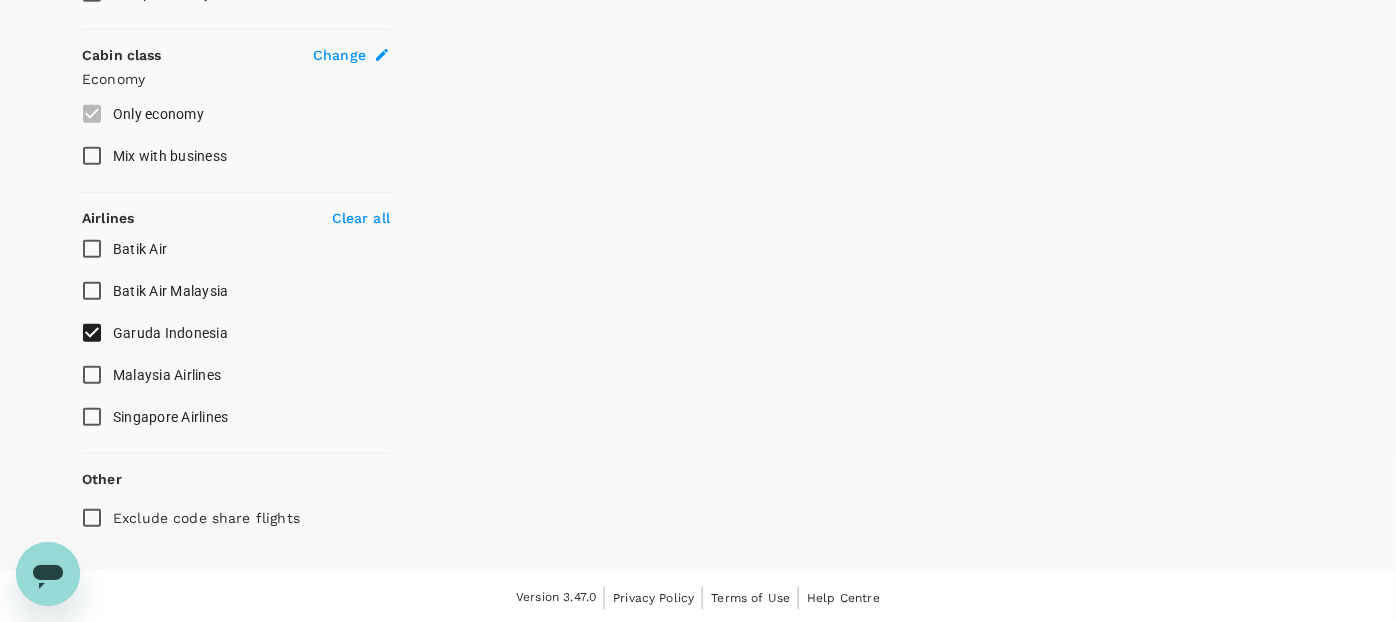 click on "Malaysia Airlines" at bounding box center (92, 375) 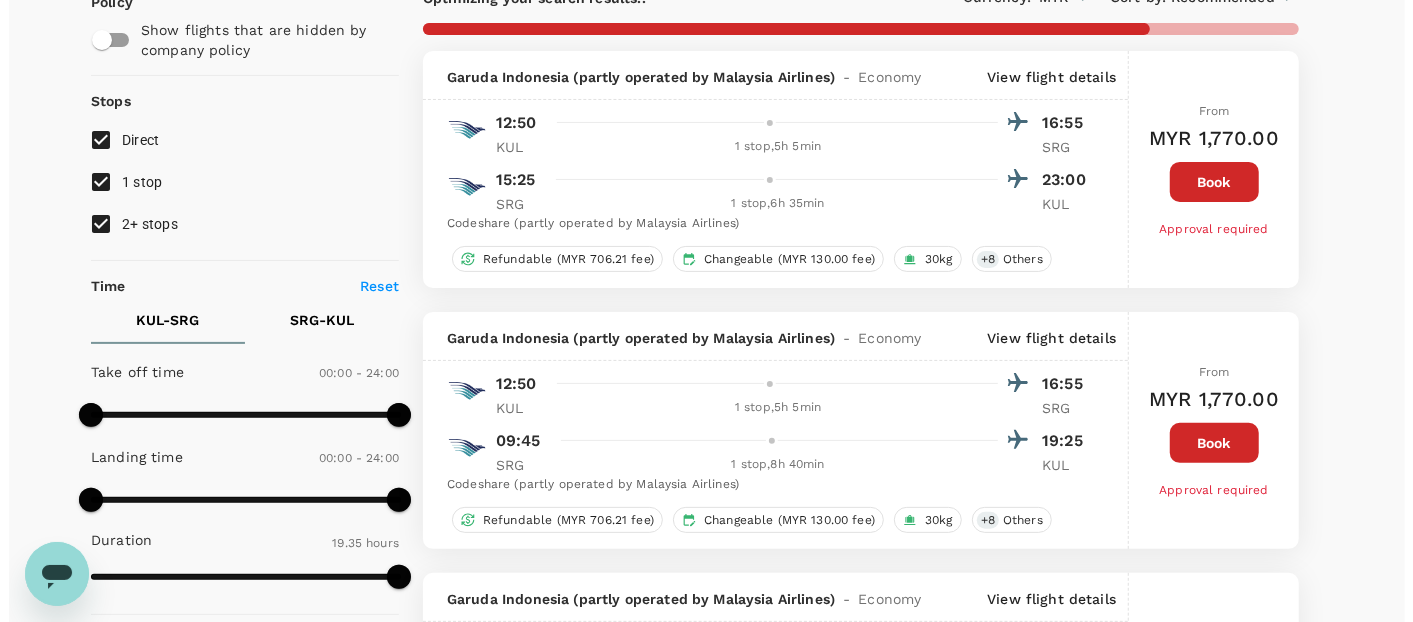 scroll, scrollTop: 111, scrollLeft: 0, axis: vertical 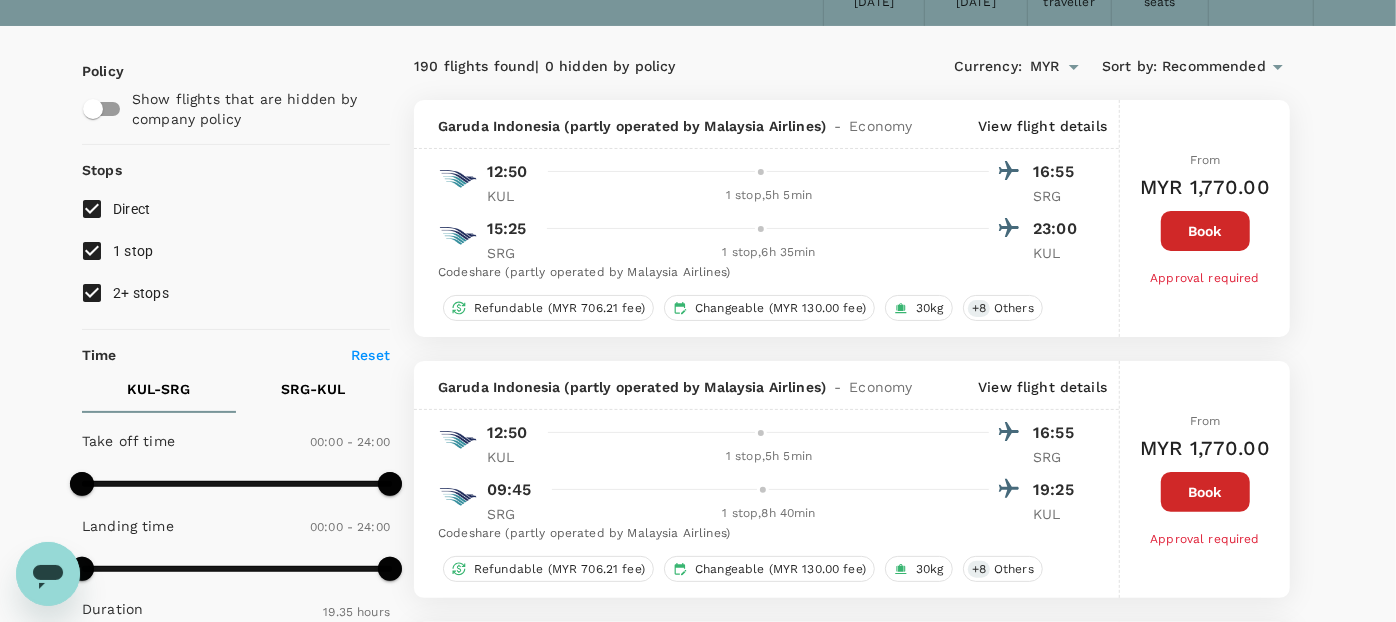click on "View flight details" at bounding box center [1042, 126] 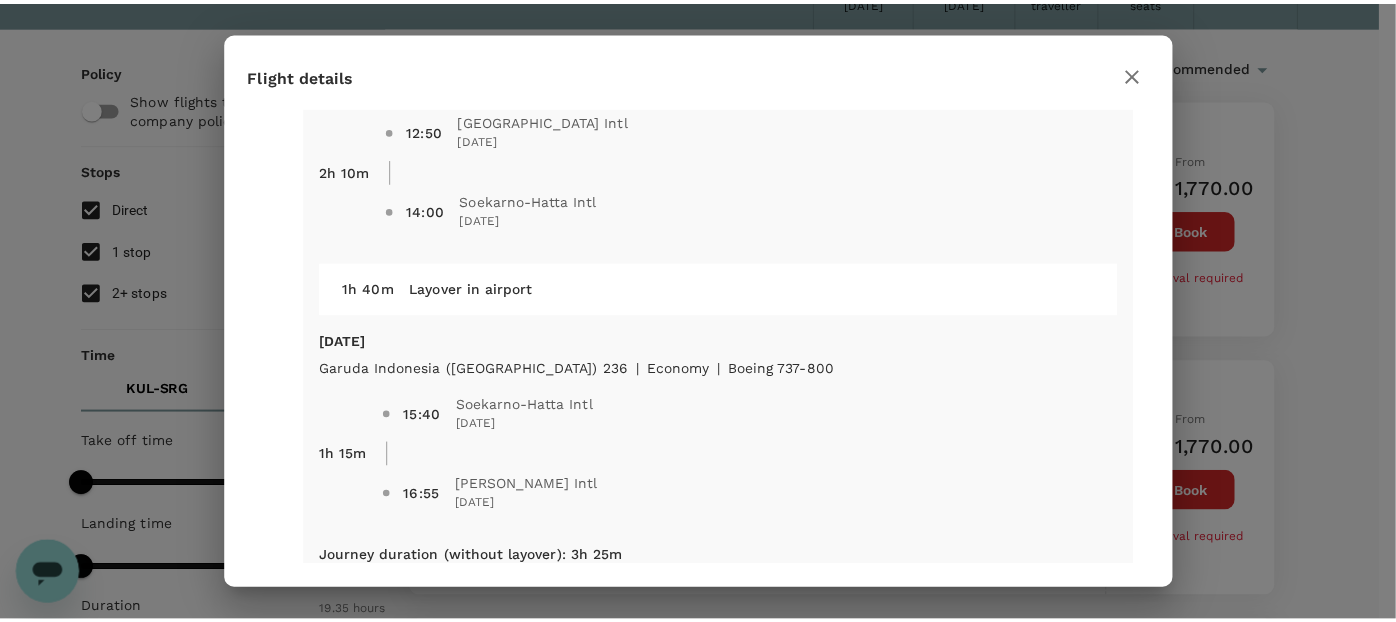 scroll, scrollTop: 222, scrollLeft: 0, axis: vertical 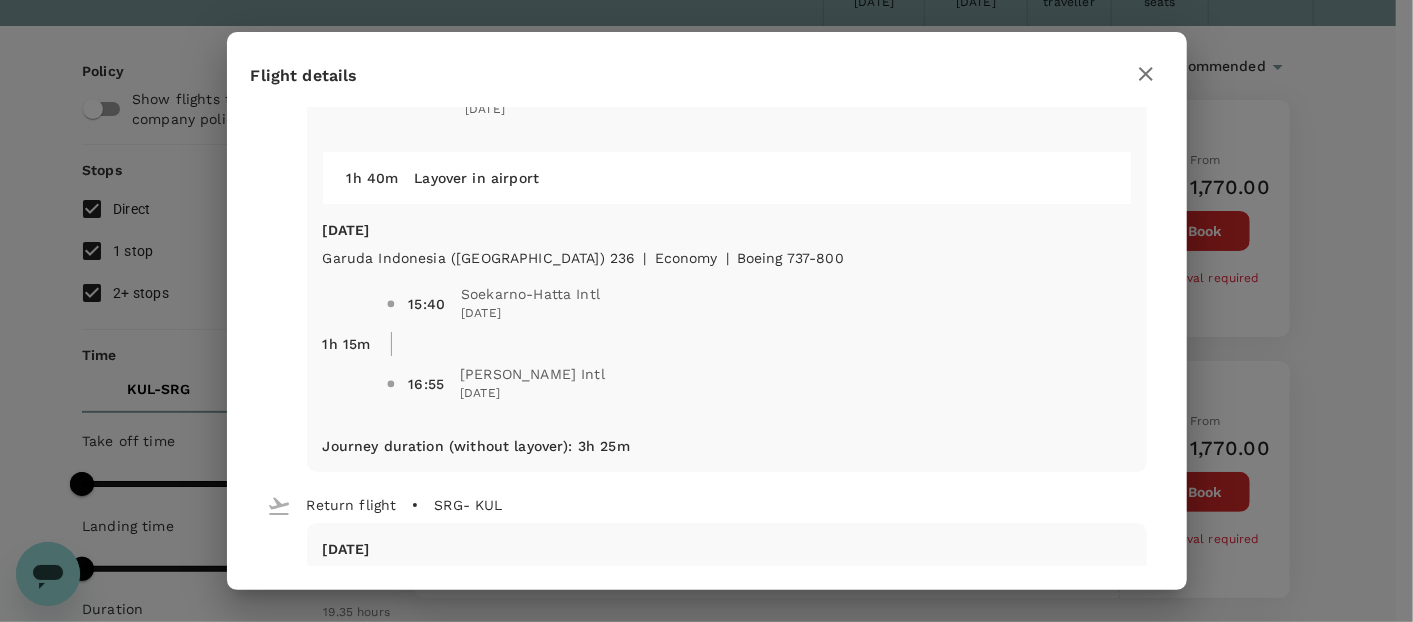 drag, startPoint x: 1150, startPoint y: 64, endPoint x: 1139, endPoint y: 64, distance: 11 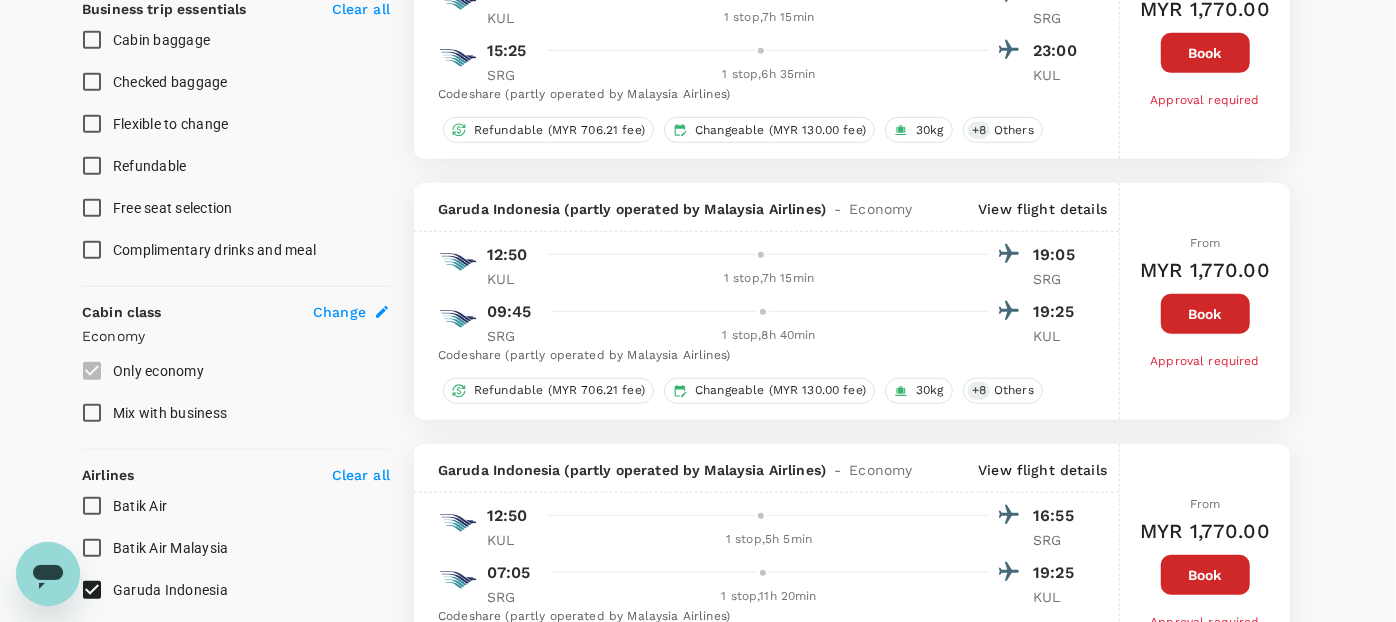 scroll, scrollTop: 777, scrollLeft: 0, axis: vertical 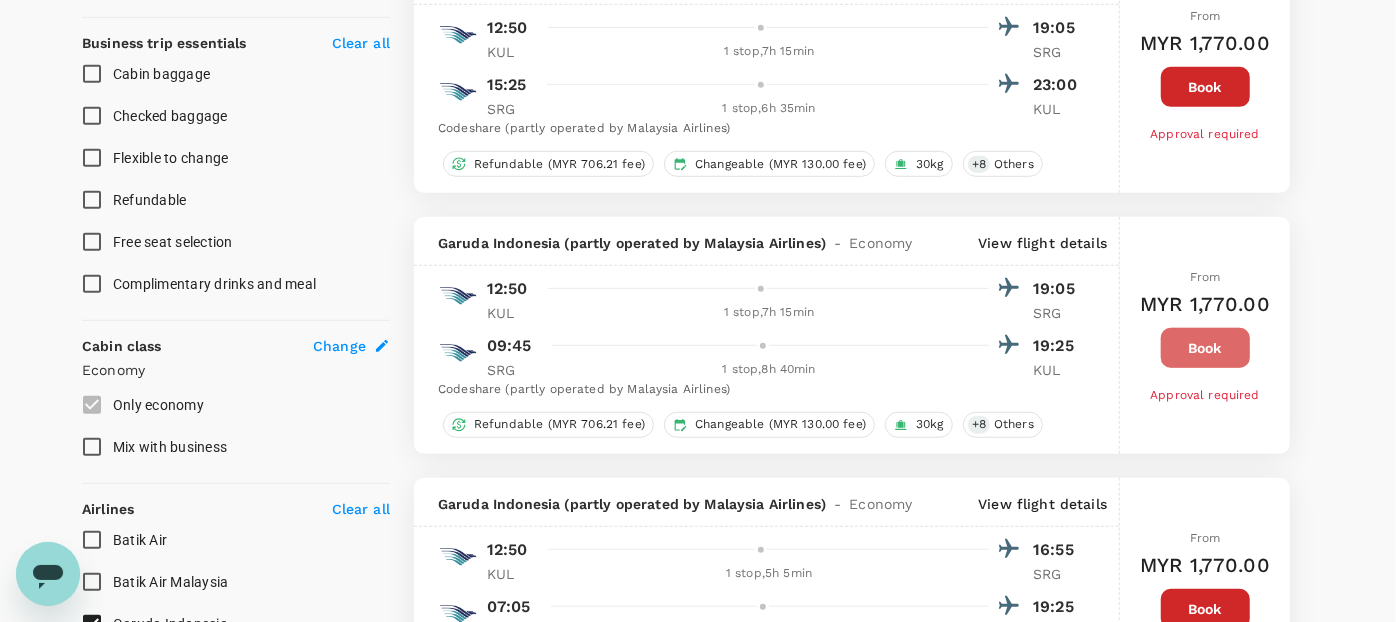 click on "Book" at bounding box center [1205, 348] 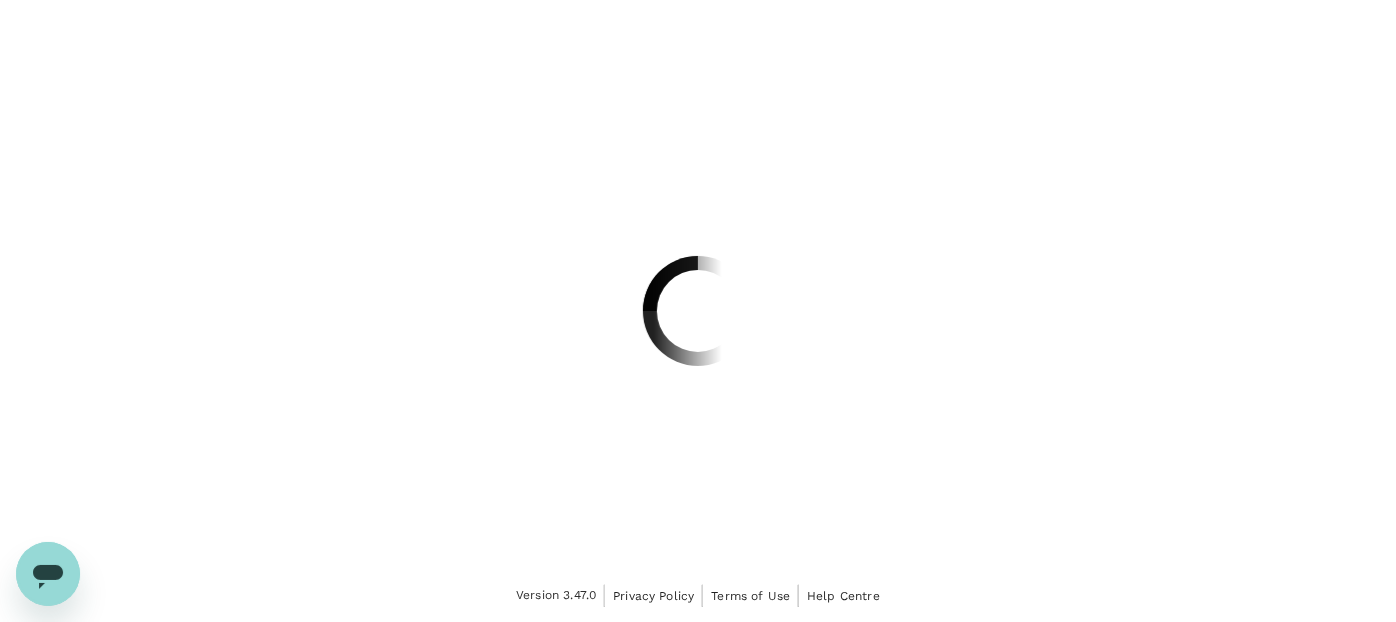 scroll, scrollTop: 0, scrollLeft: 0, axis: both 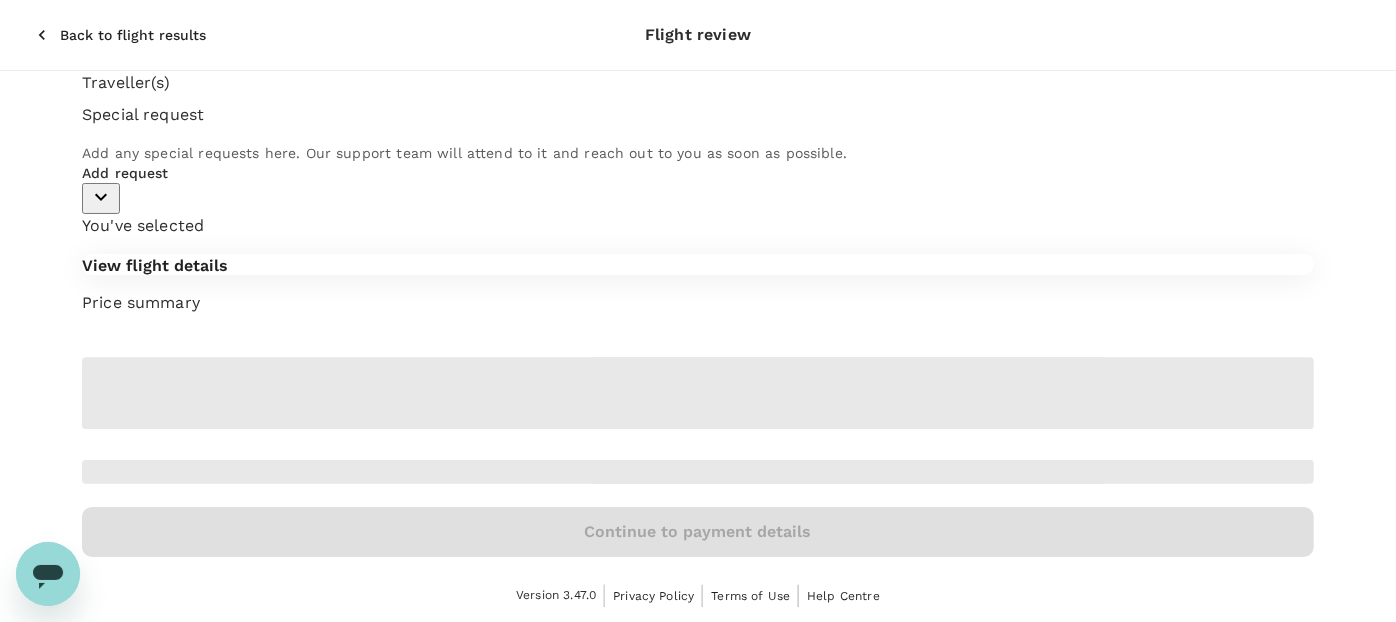 click on "Back to flight results" at bounding box center (133, 35) 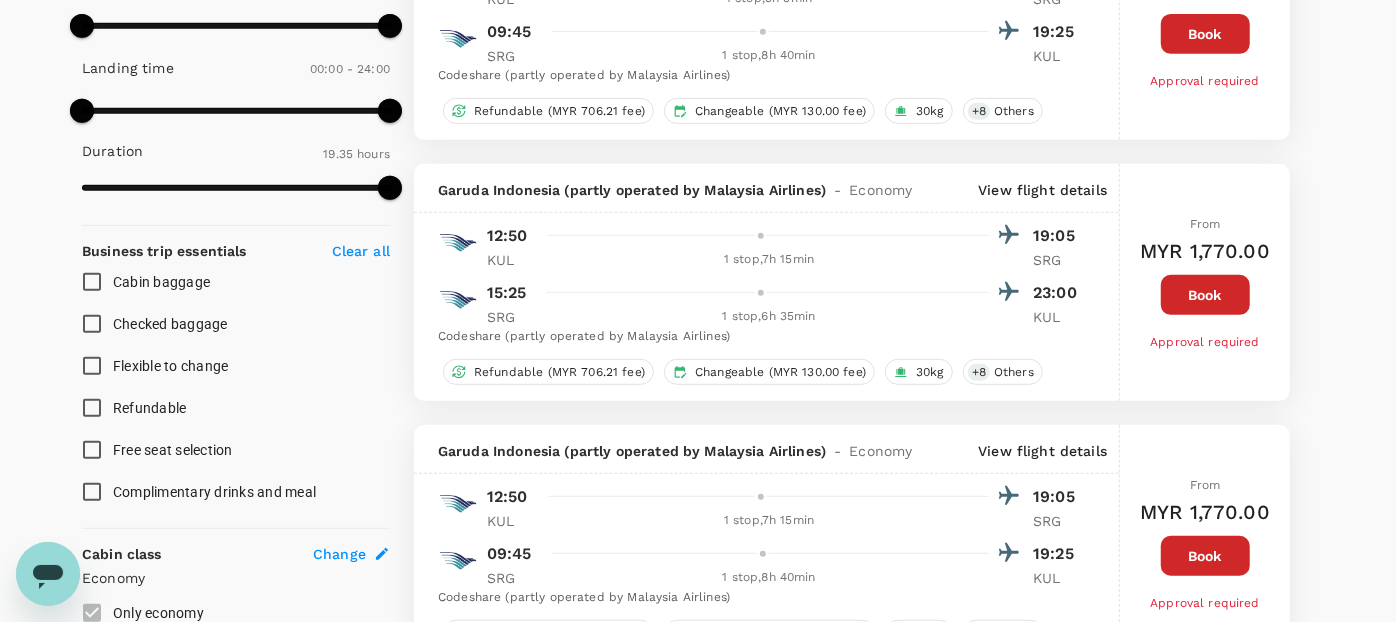 scroll, scrollTop: 566, scrollLeft: 0, axis: vertical 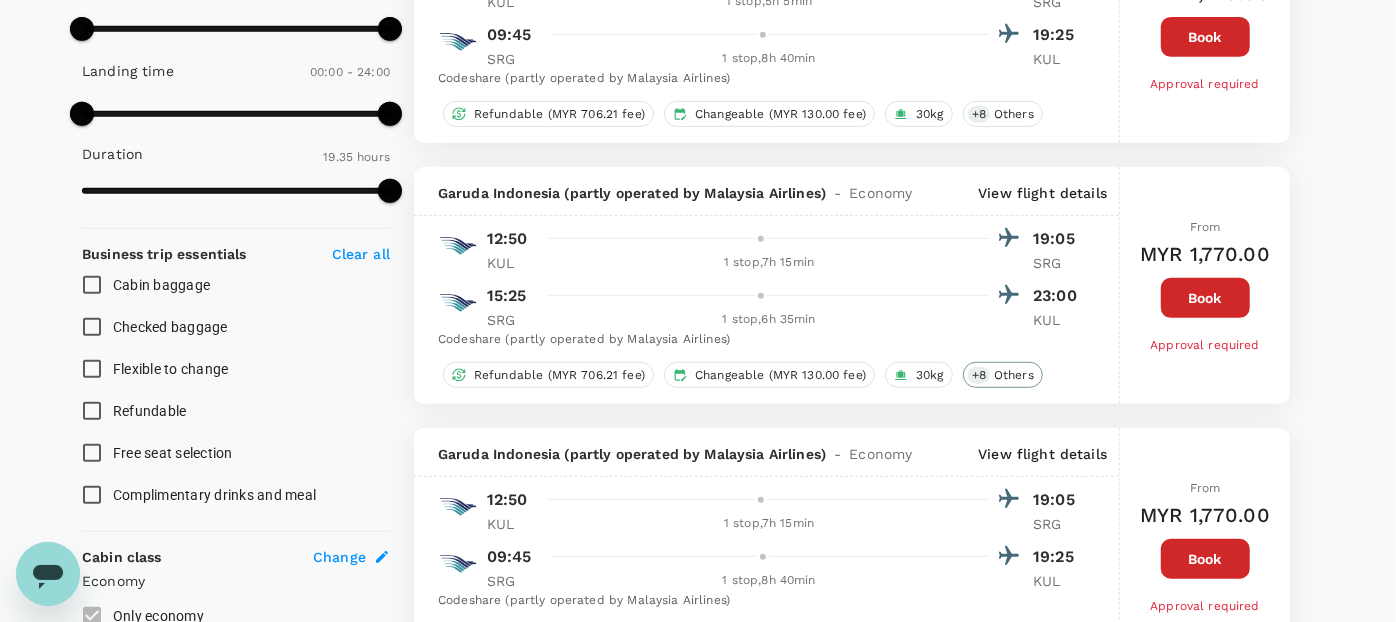 click on "Others" at bounding box center (1014, 375) 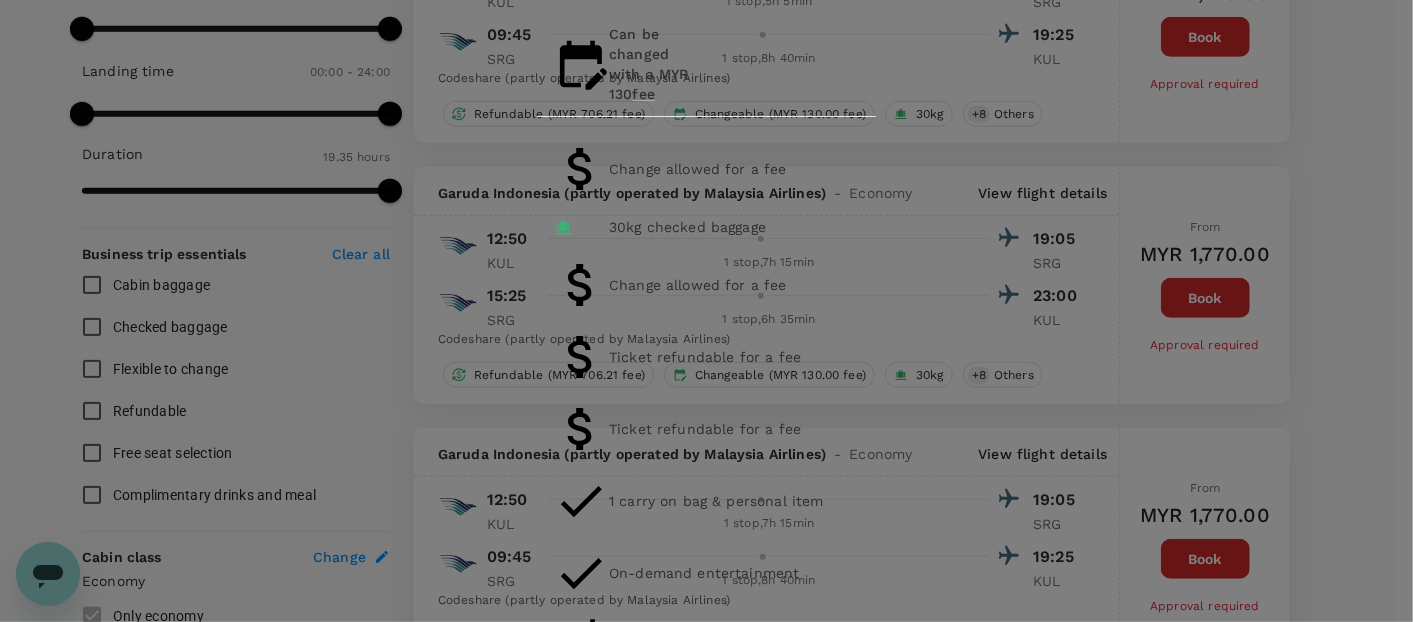 click on "Flight services Refundable with a MYR 706.21  fee Can be changed with a MYR 130  fee   Change allowed for a fee 30kg checked baggage Change allowed for a fee Ticket refundable for a fee Ticket refundable for a fee 1 carry on bag & personal item On-demand entertainment Meal food Power" at bounding box center (706, 311) 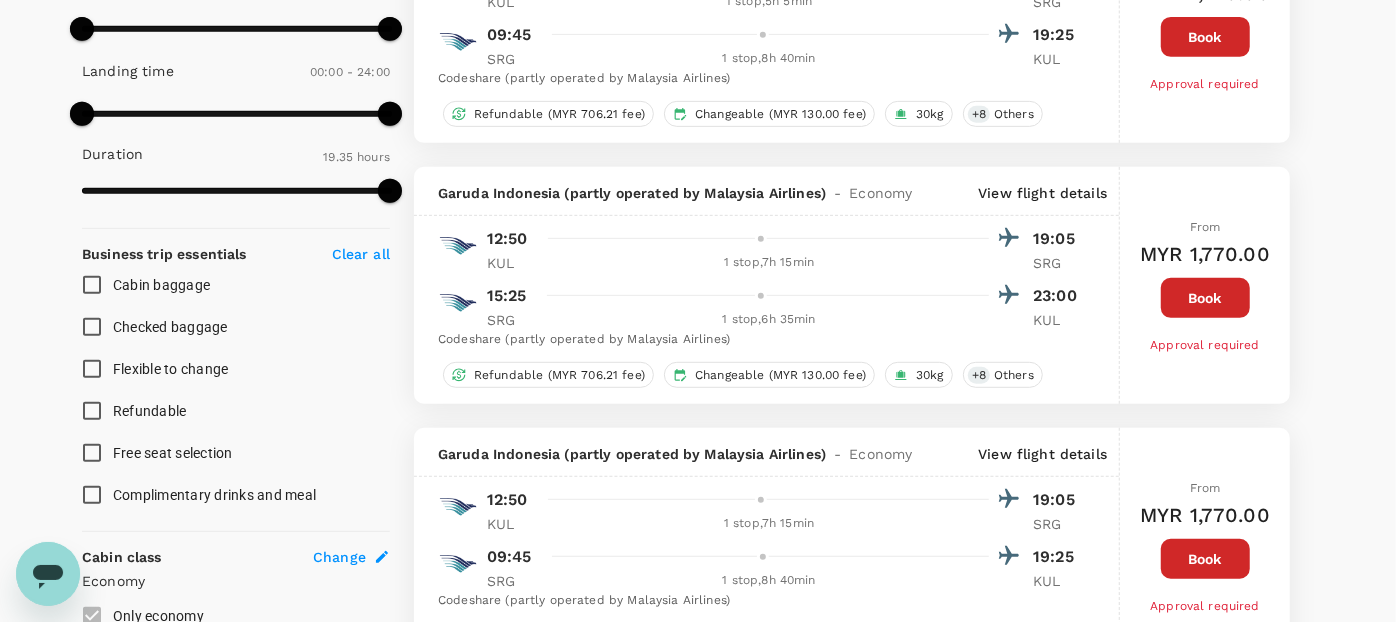 click on "Book" at bounding box center (1205, 298) 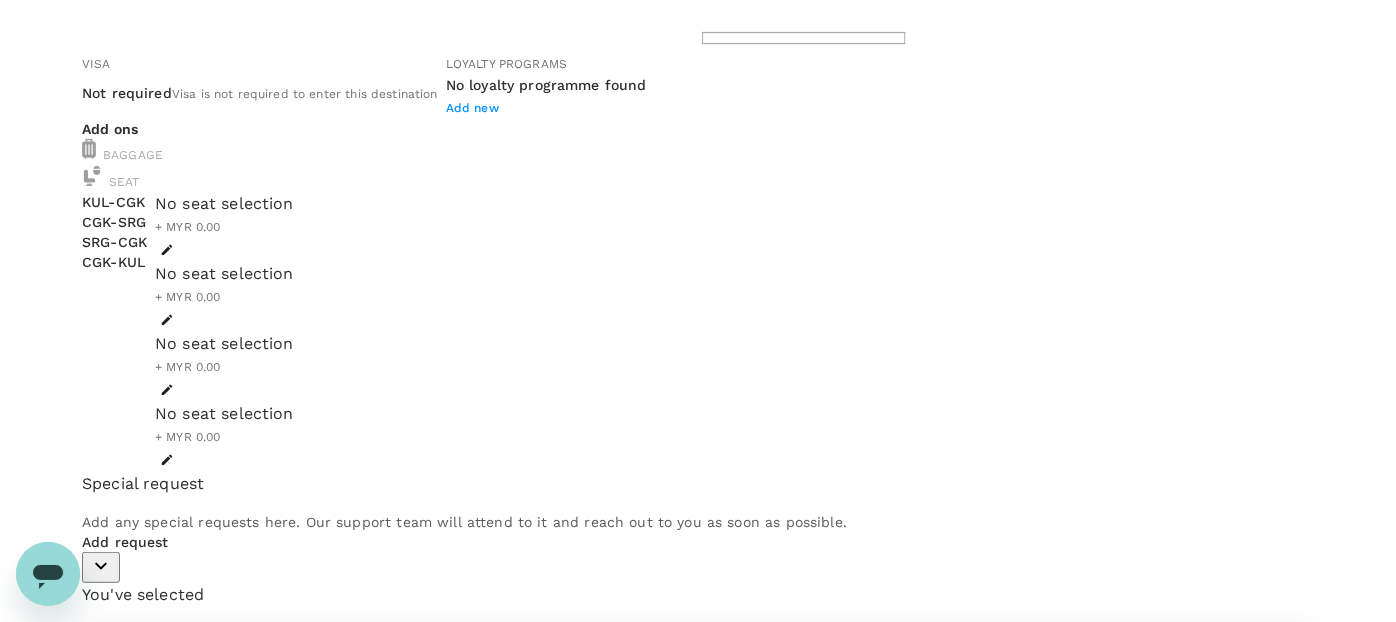 scroll, scrollTop: 0, scrollLeft: 0, axis: both 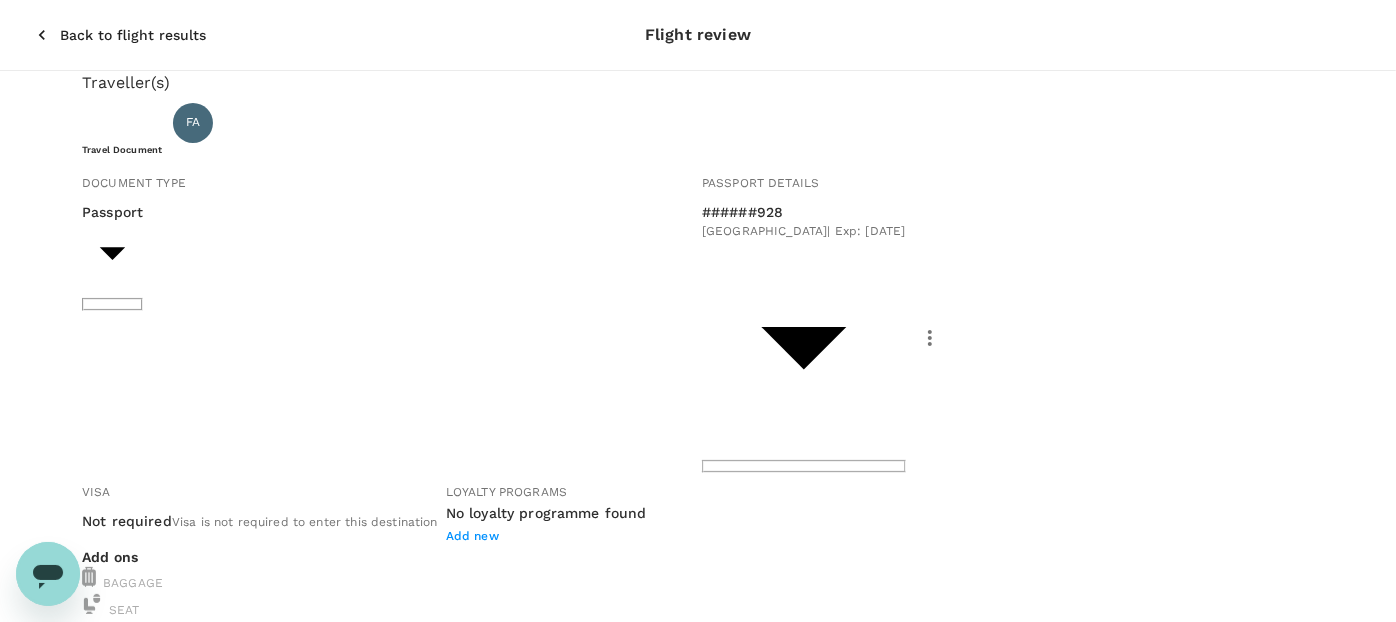 click on "View flight details" at bounding box center [155, 1245] 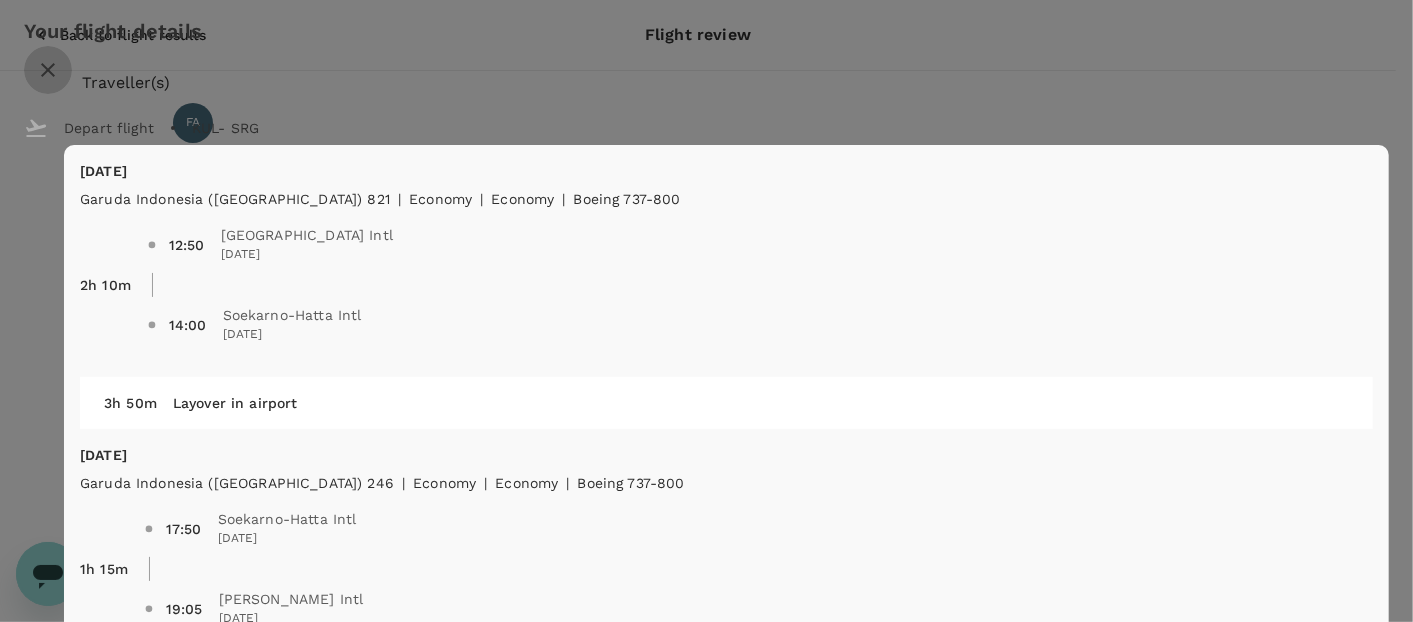 click 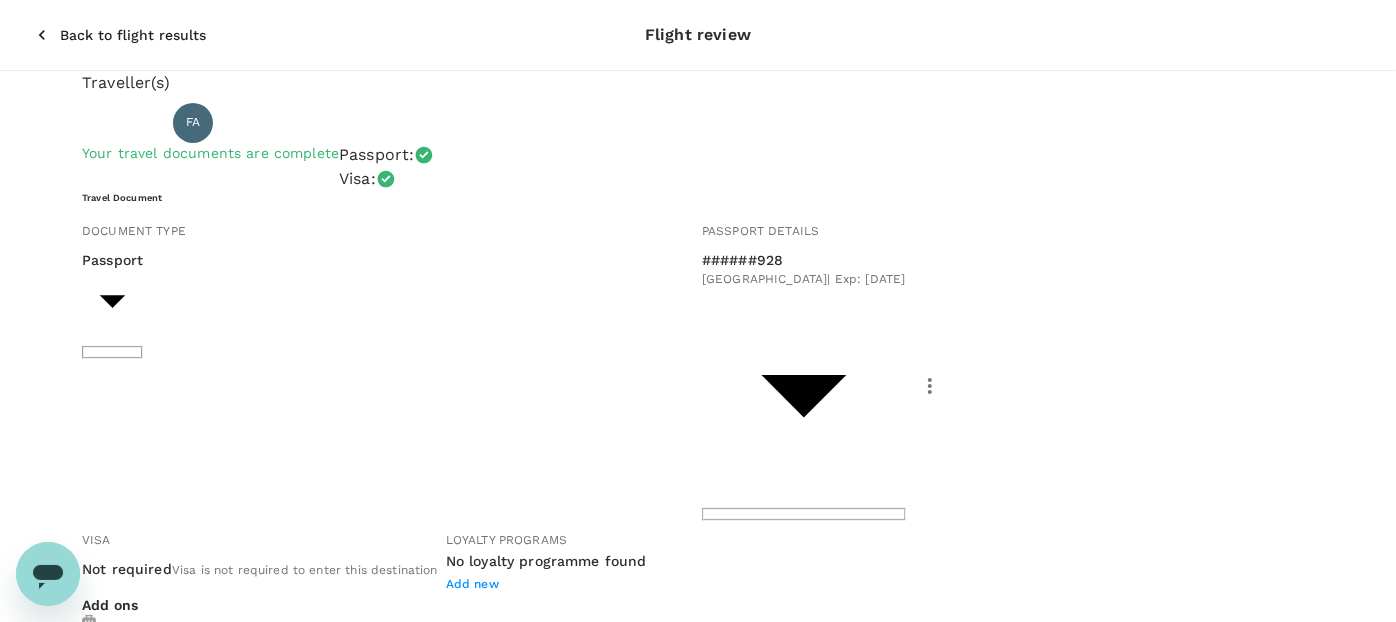 click on "Back to flight results" at bounding box center [133, 35] 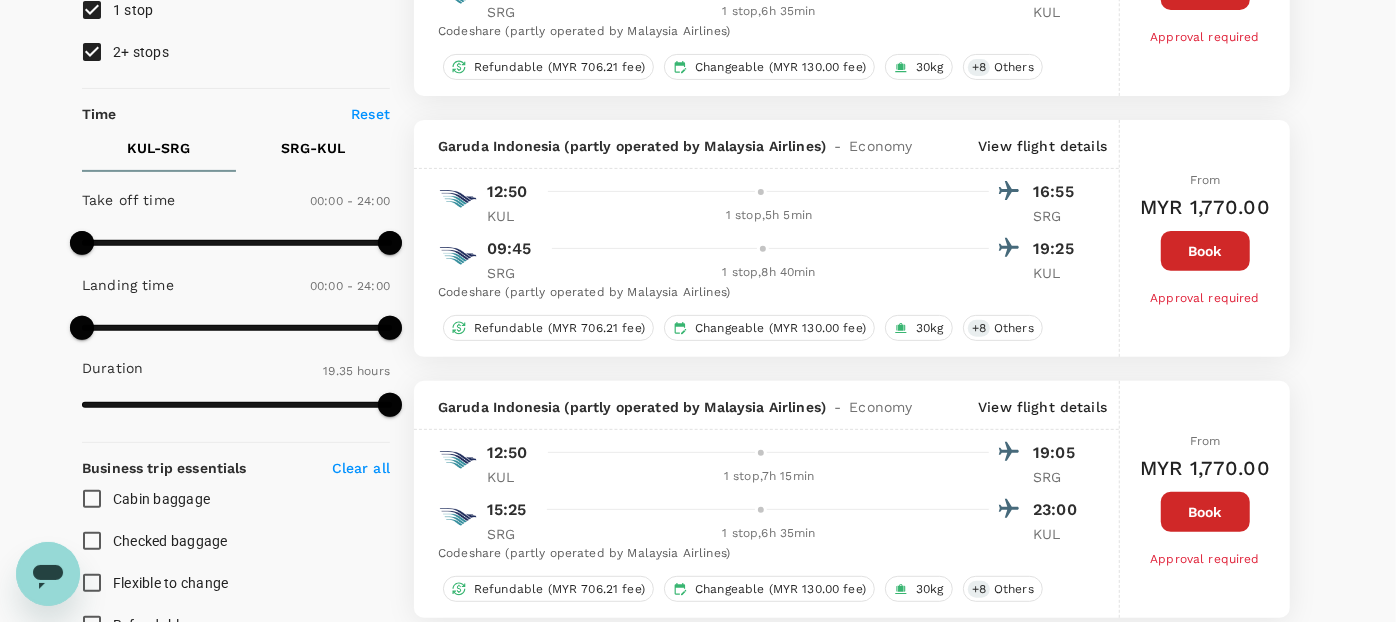 scroll, scrollTop: 344, scrollLeft: 0, axis: vertical 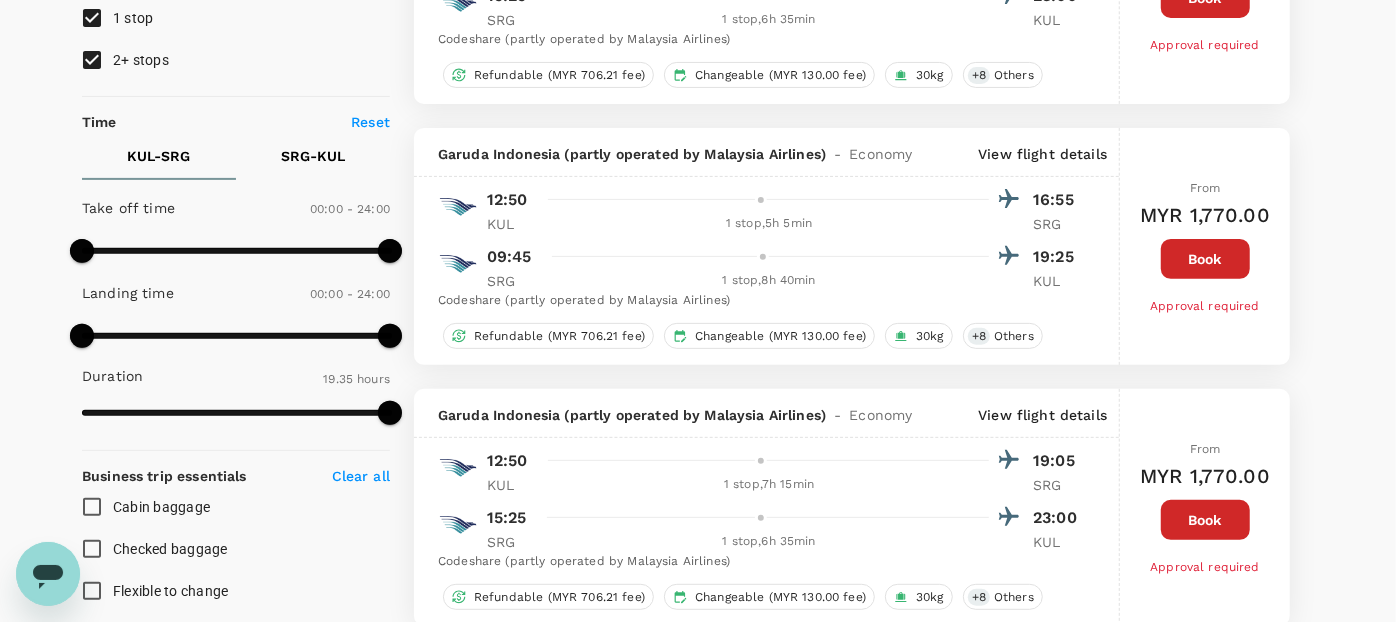 click on "Book" at bounding box center (1205, 259) 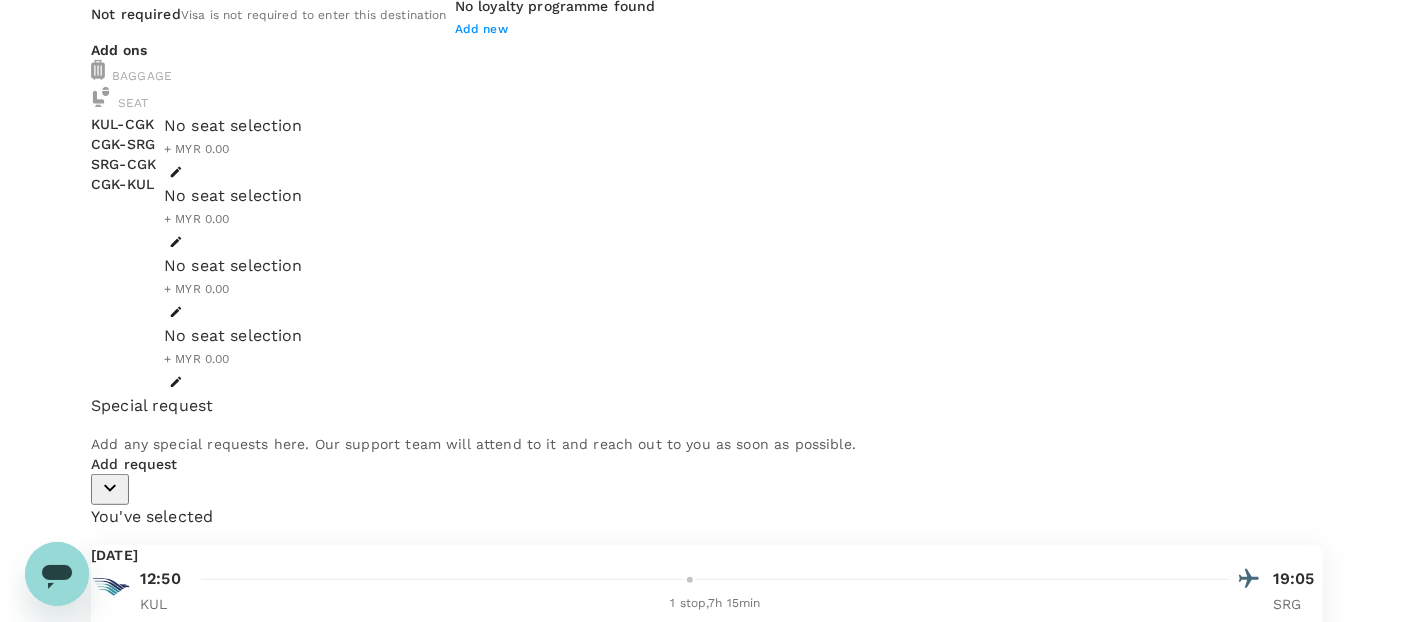 scroll, scrollTop: 0, scrollLeft: 0, axis: both 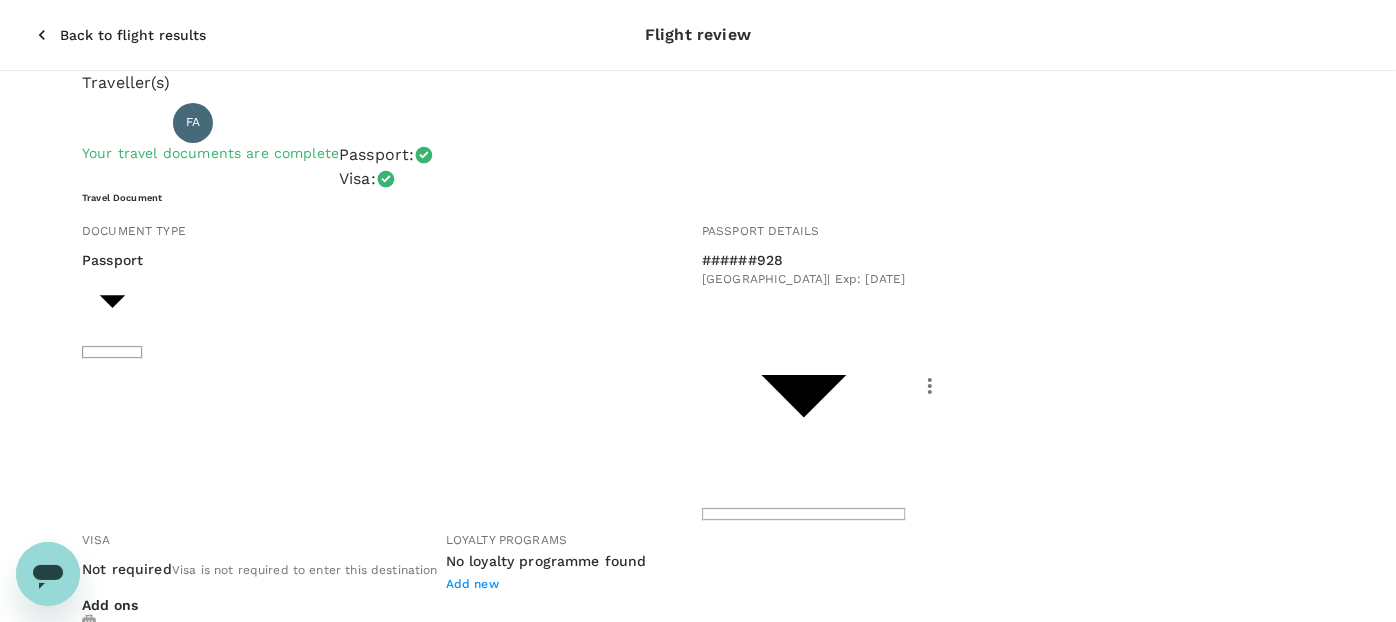 click on "View flight details" at bounding box center (155, 1293) 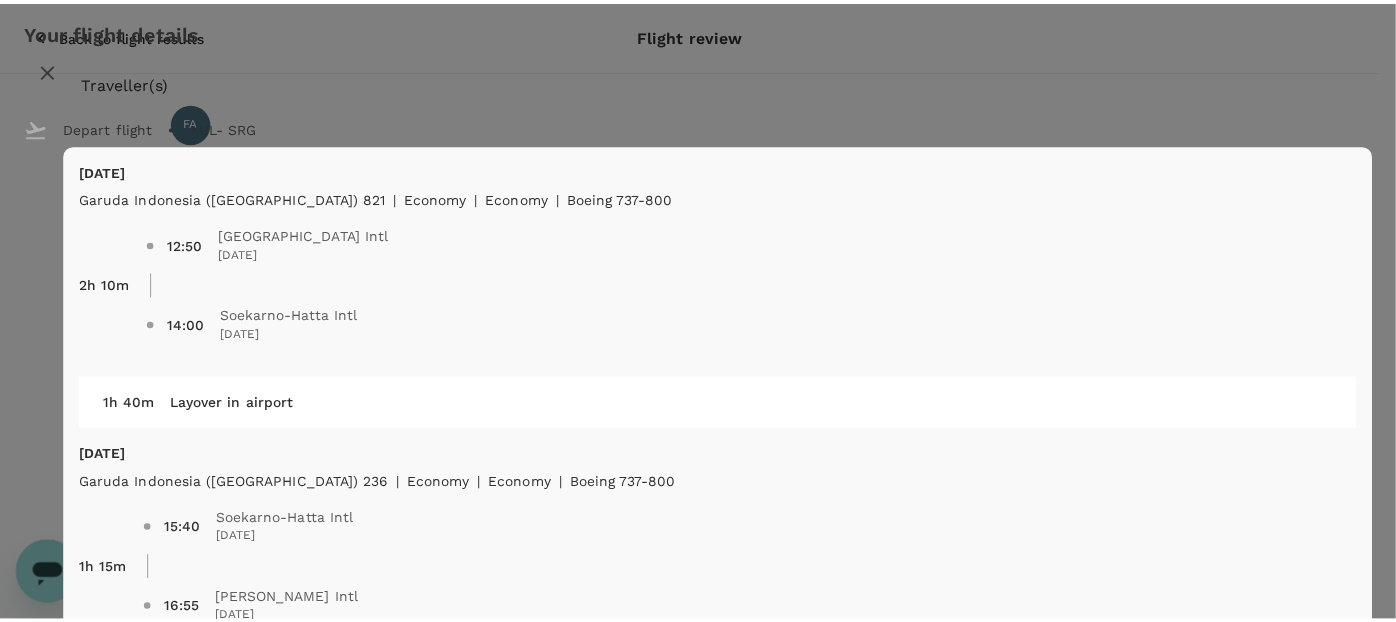 scroll, scrollTop: 0, scrollLeft: 0, axis: both 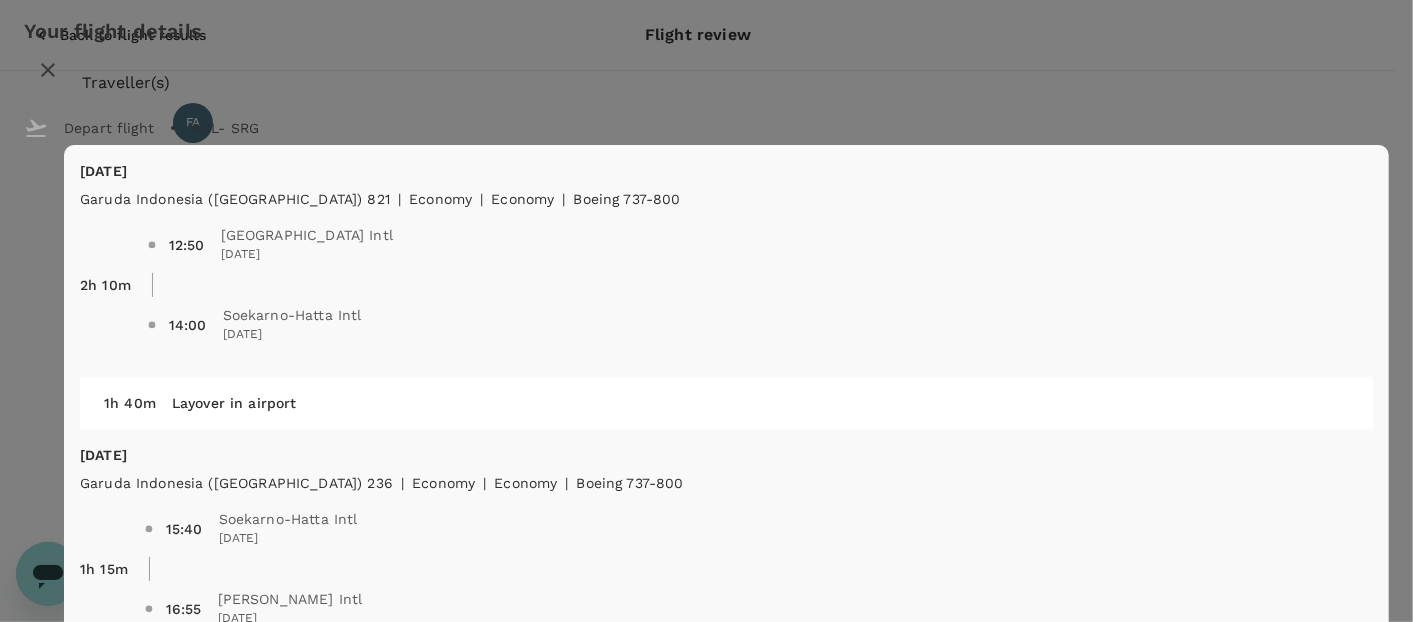 click 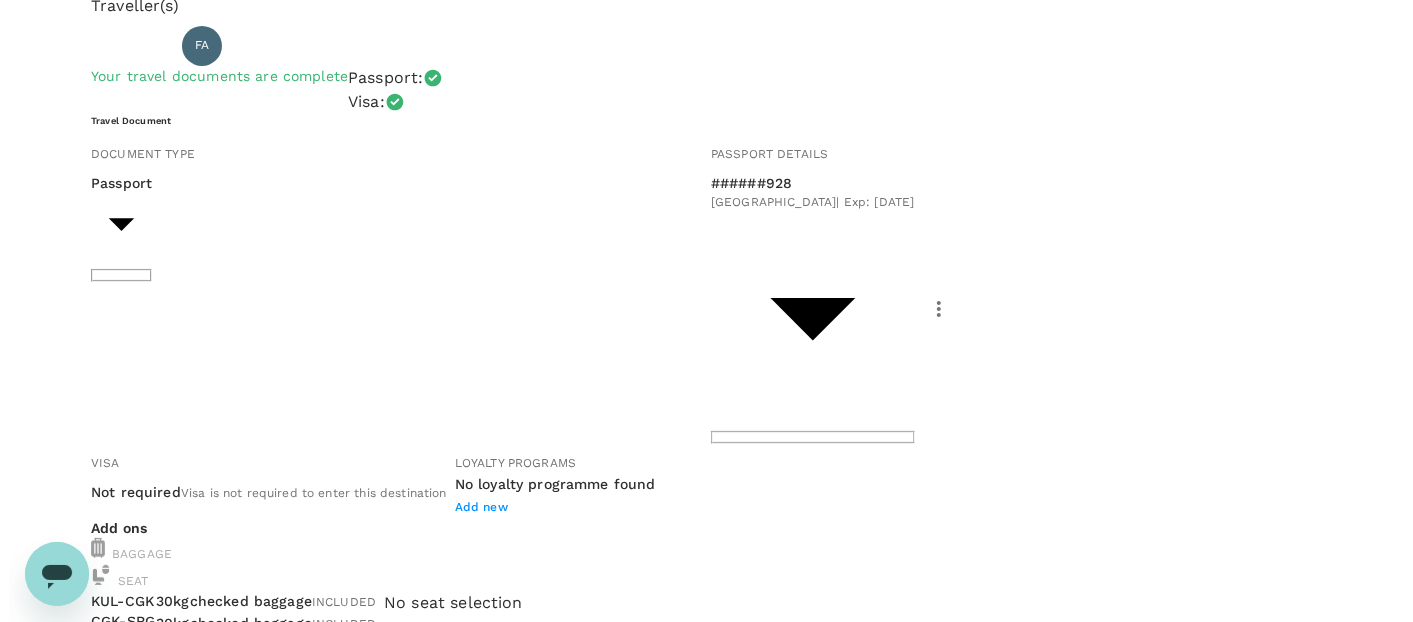 scroll, scrollTop: 111, scrollLeft: 0, axis: vertical 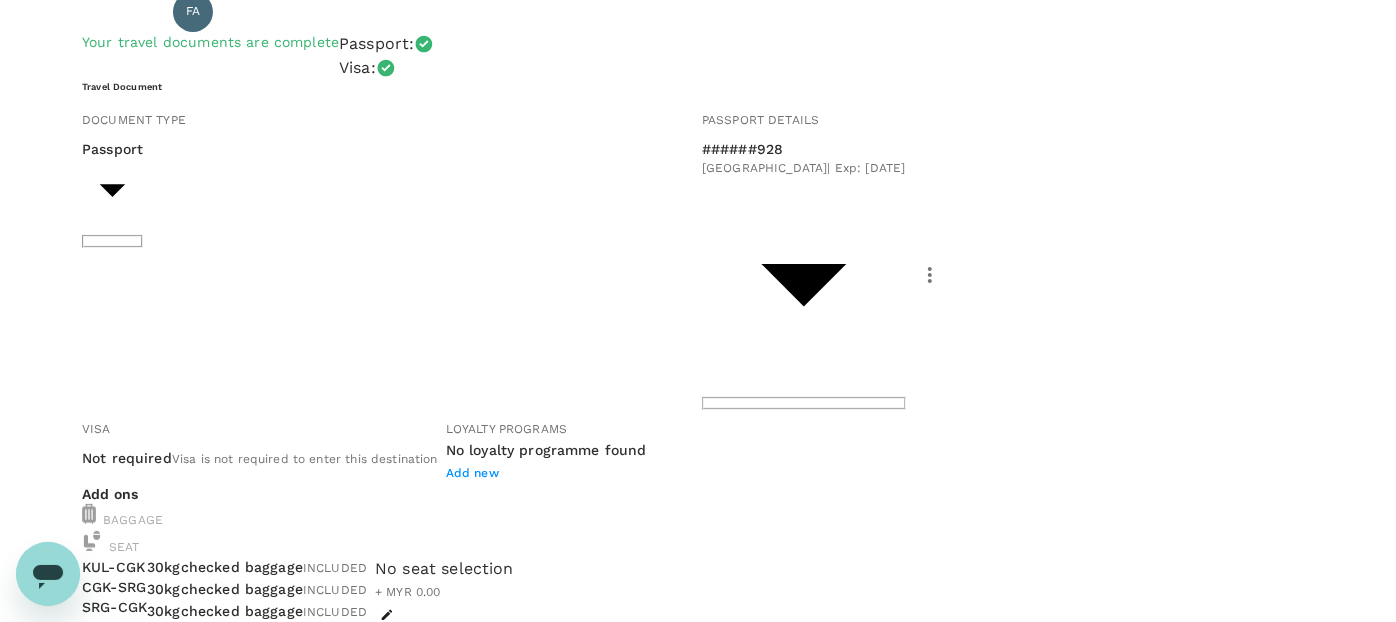 click on "View flight details" at bounding box center (155, 1182) 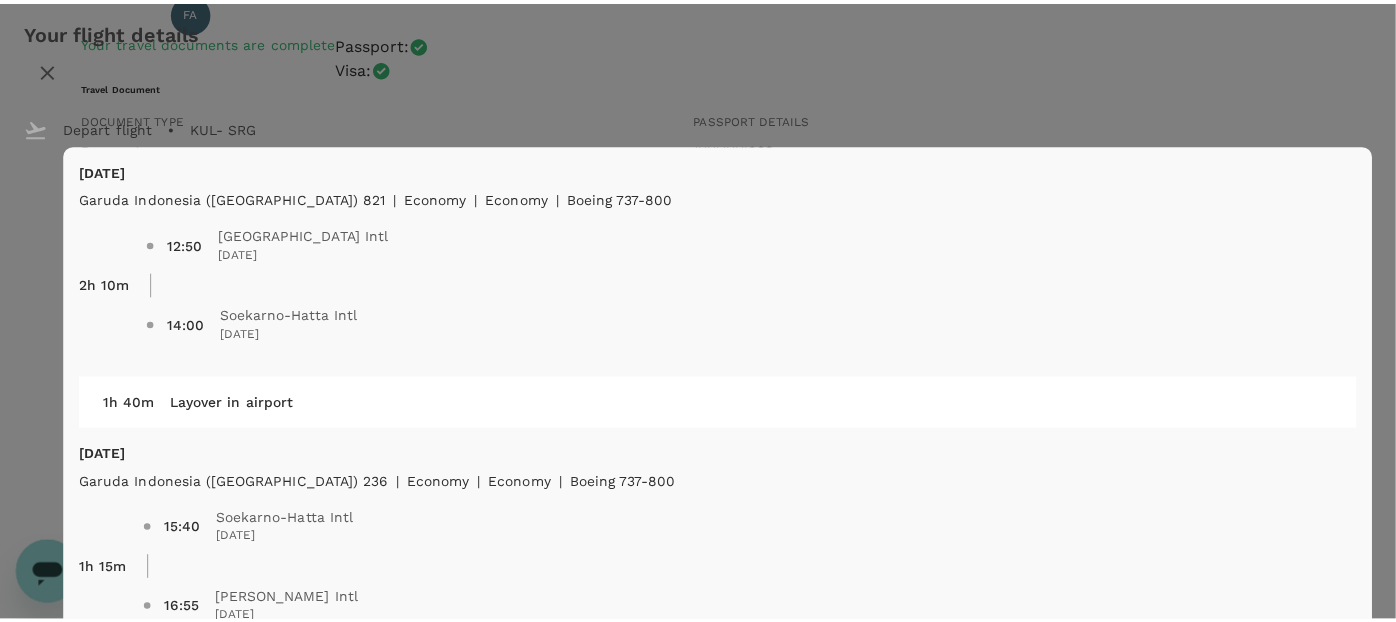 scroll, scrollTop: 817, scrollLeft: 0, axis: vertical 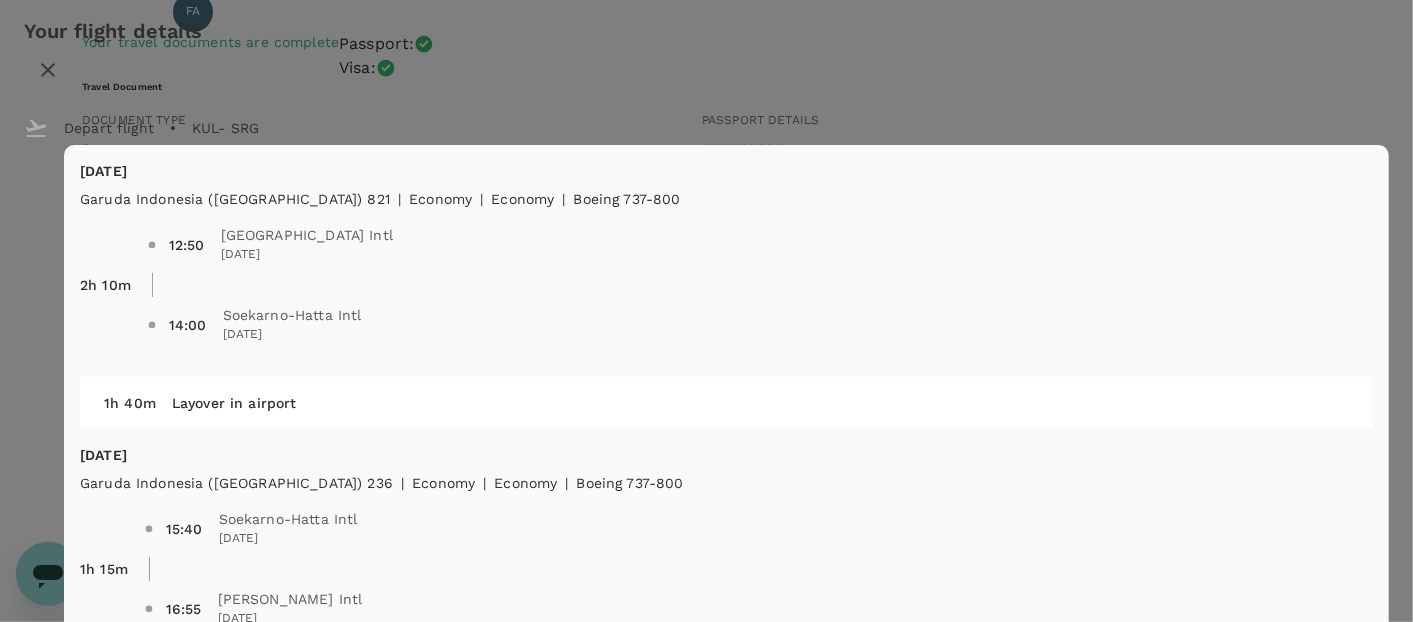 click on "Your flight details Depart flight KUL  -   SRG [DATE] Garuda [GEOGRAPHIC_DATA] ([GEOGRAPHIC_DATA]) 821 | economy | Economy   | Boeing 737-800 2h 10m 12:50 [GEOGRAPHIC_DATA] Intl [DATE] 14:00 Soekarno-Hatta Intl [DATE] 1h 40m Layover in airport [DATE] Garuda [GEOGRAPHIC_DATA] ([GEOGRAPHIC_DATA]) 236 | economy | Economy   | Boeing 737-800 1h 15m 15:40 Soekarno-Hatta Intl [DATE] 16:55 [PERSON_NAME] Intl [DATE] Journey duration (without layover) : 3h 25m Return flight SRG  -   [GEOGRAPHIC_DATA][DATE] Garuda [GEOGRAPHIC_DATA] ([GEOGRAPHIC_DATA]) 235 | economy | Economy   | Boeing 737-800 1h 20m 09:45 Achmad Yani Intl [DATE] 11:05 Soekarno-Hatta Intl [DATE] 5h 0m Layover in airport [GEOGRAPHIC_DATA][DATE] Garuda [GEOGRAPHIC_DATA] ([GEOGRAPHIC_DATA]) 9270   (Operated by Malaysia Airlines)    | economy | Economy   | Airbus A330-300 2h 20m 16:05 Soekarno-Hatta Intl [DATE] 19:25 [GEOGRAPHIC_DATA] Intl [DATE] Journey duration (without layover) : 3h 40m Refundable with a MYR 706.22  fee Can be changed with a MYR 130  fee Change allowed for a fee 30kg Checked Baggage Change allowed for a fee" at bounding box center [706, 688] 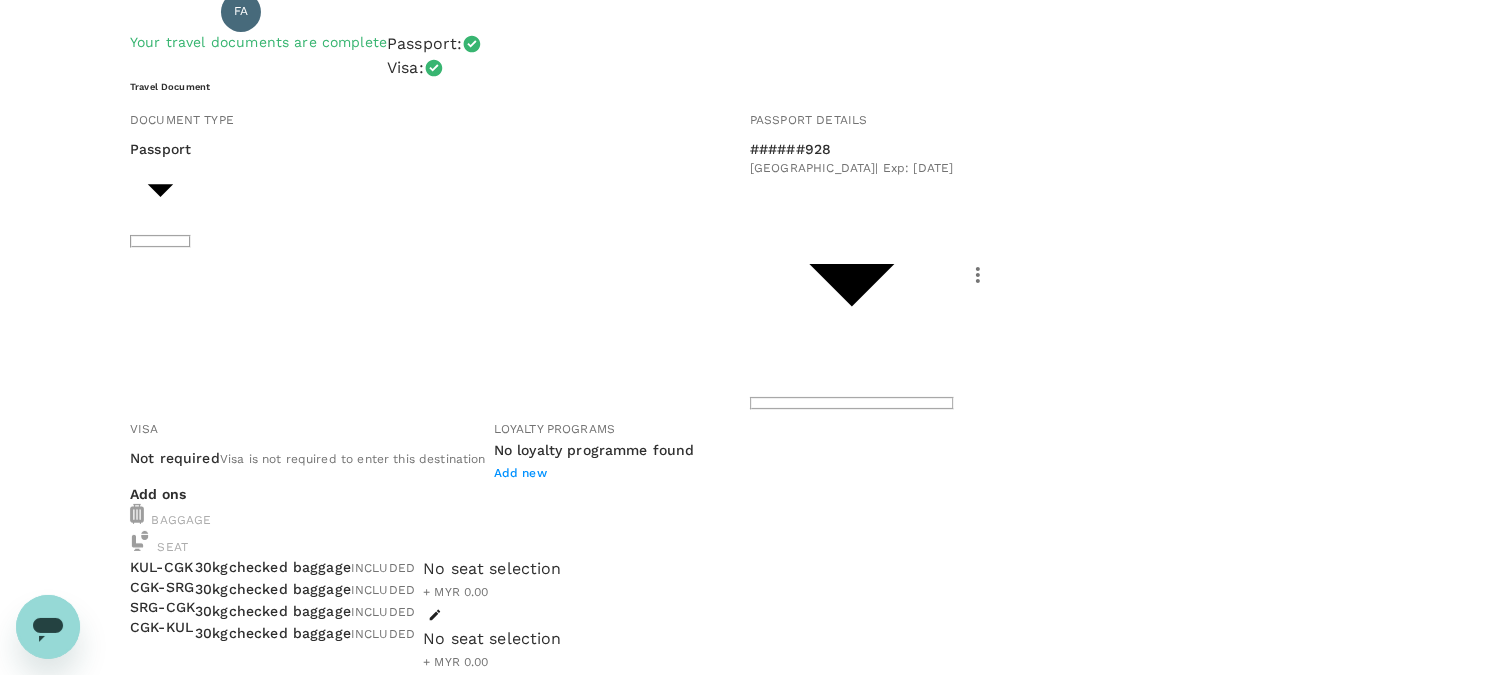 scroll, scrollTop: 0, scrollLeft: 0, axis: both 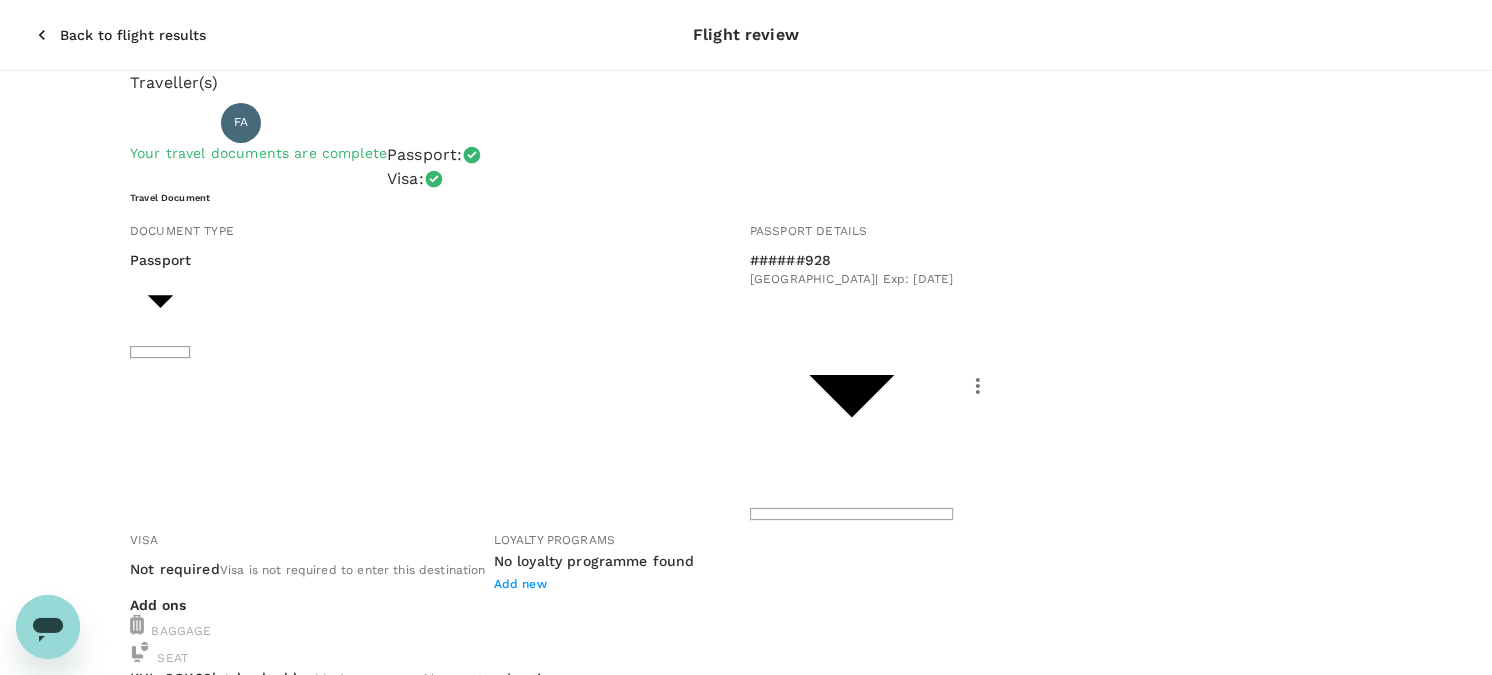 click on "Back to flight results" at bounding box center (133, 35) 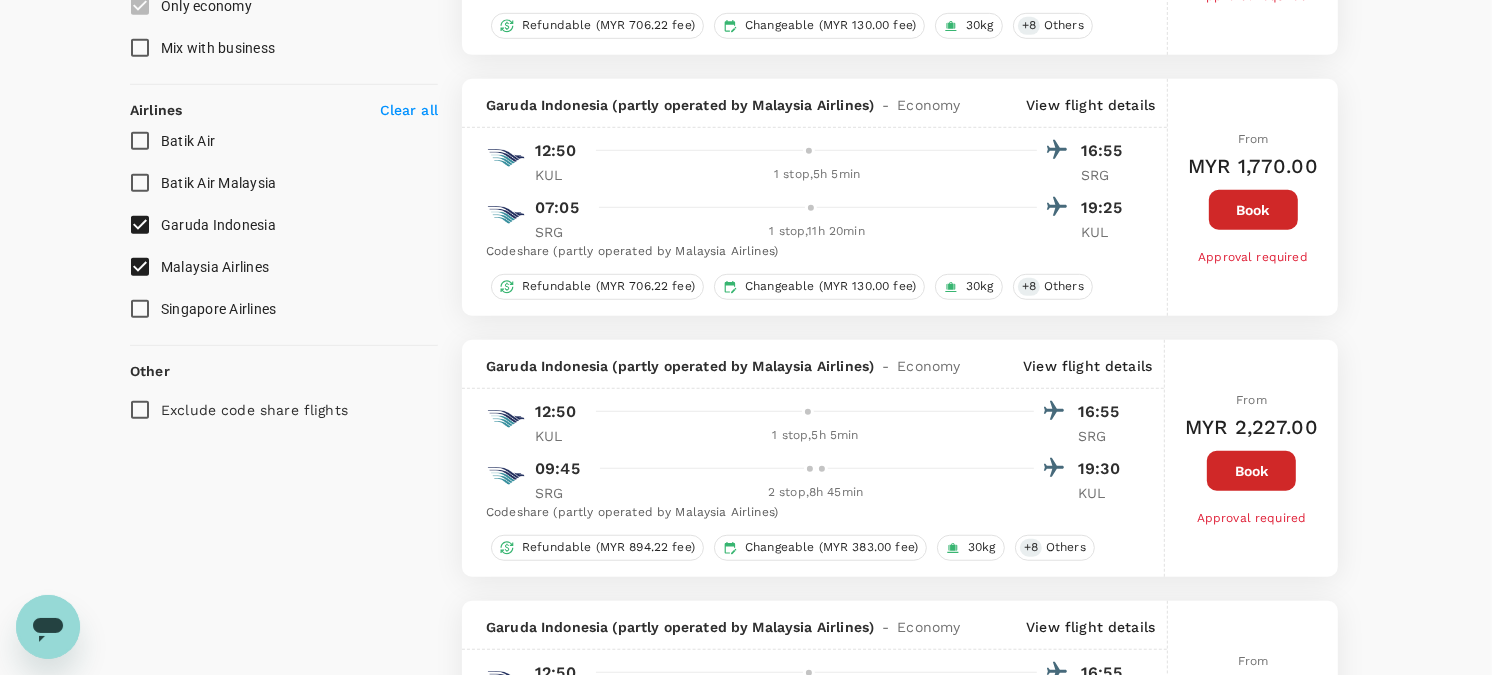 scroll, scrollTop: 1248, scrollLeft: 0, axis: vertical 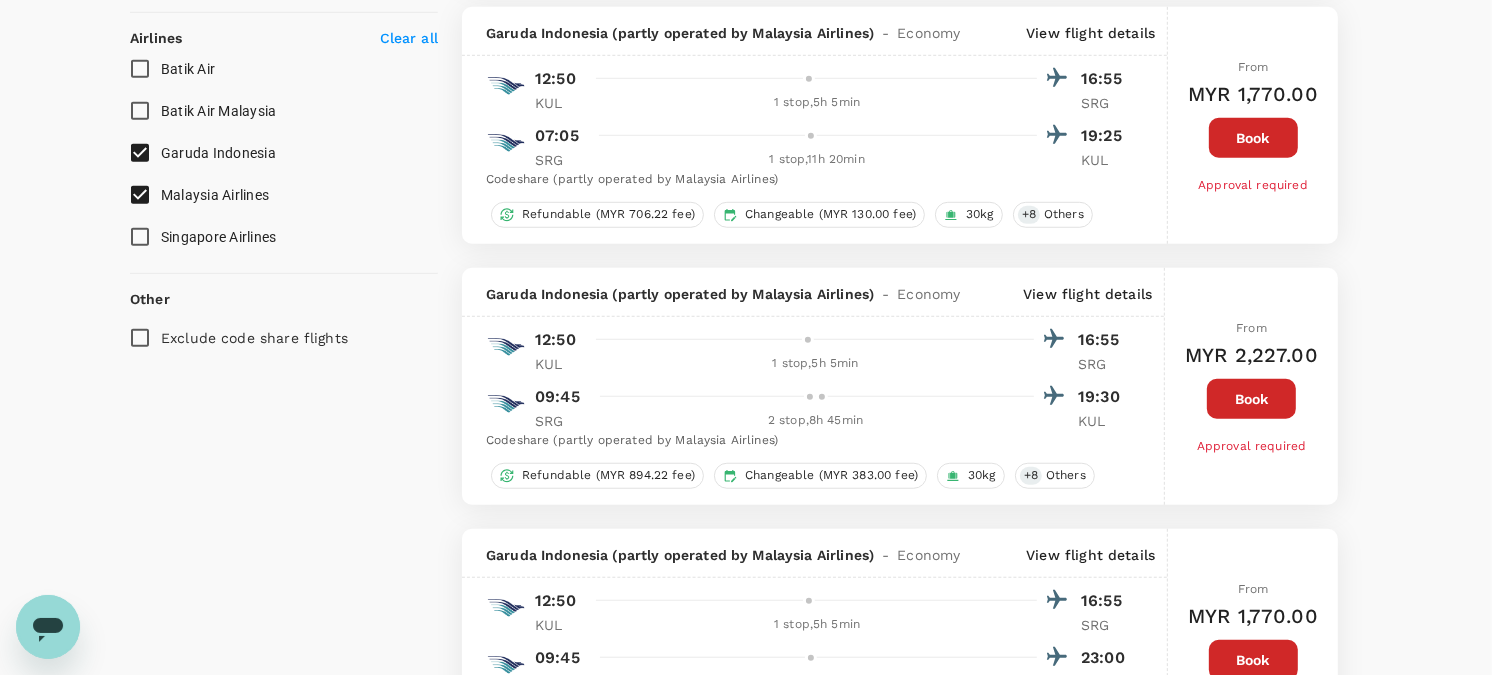 click on "Malaysia Airlines" at bounding box center (140, 195) 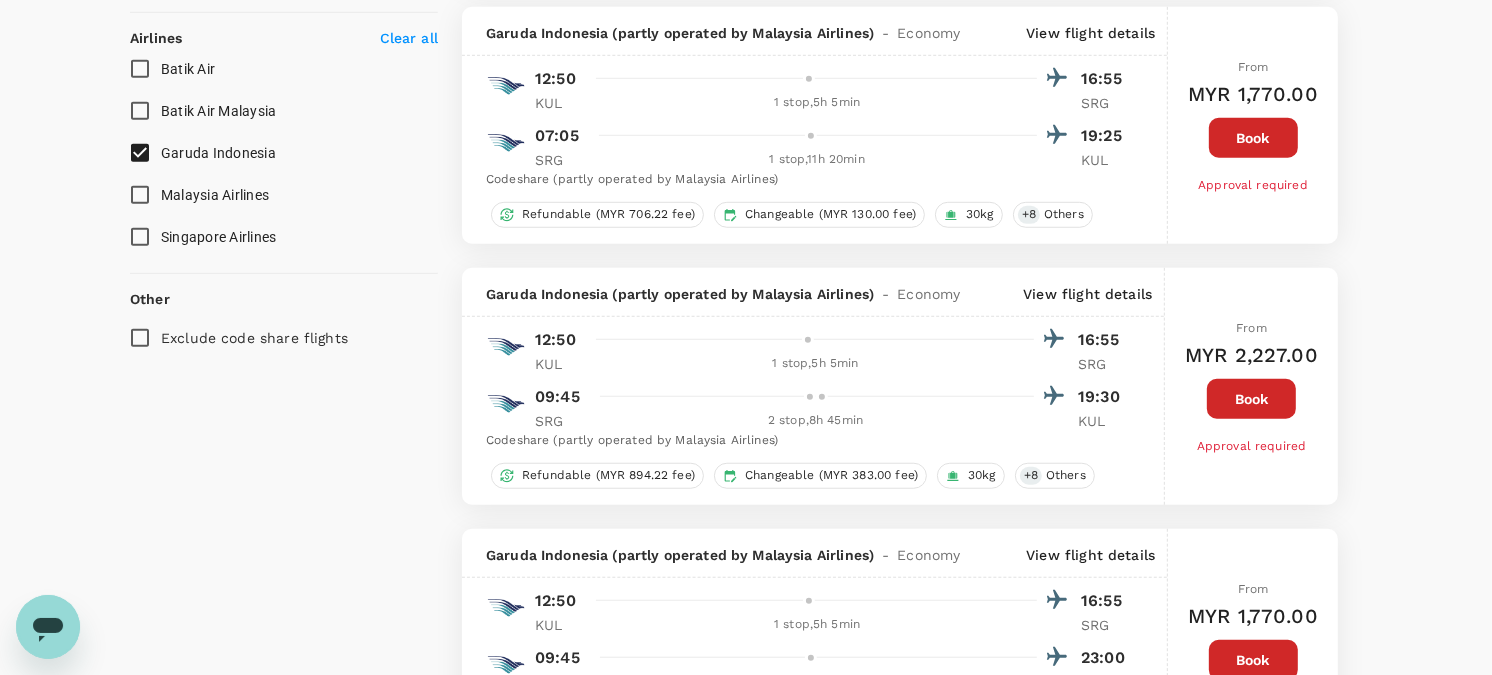 click on "Garuda Indonesia" at bounding box center [140, 153] 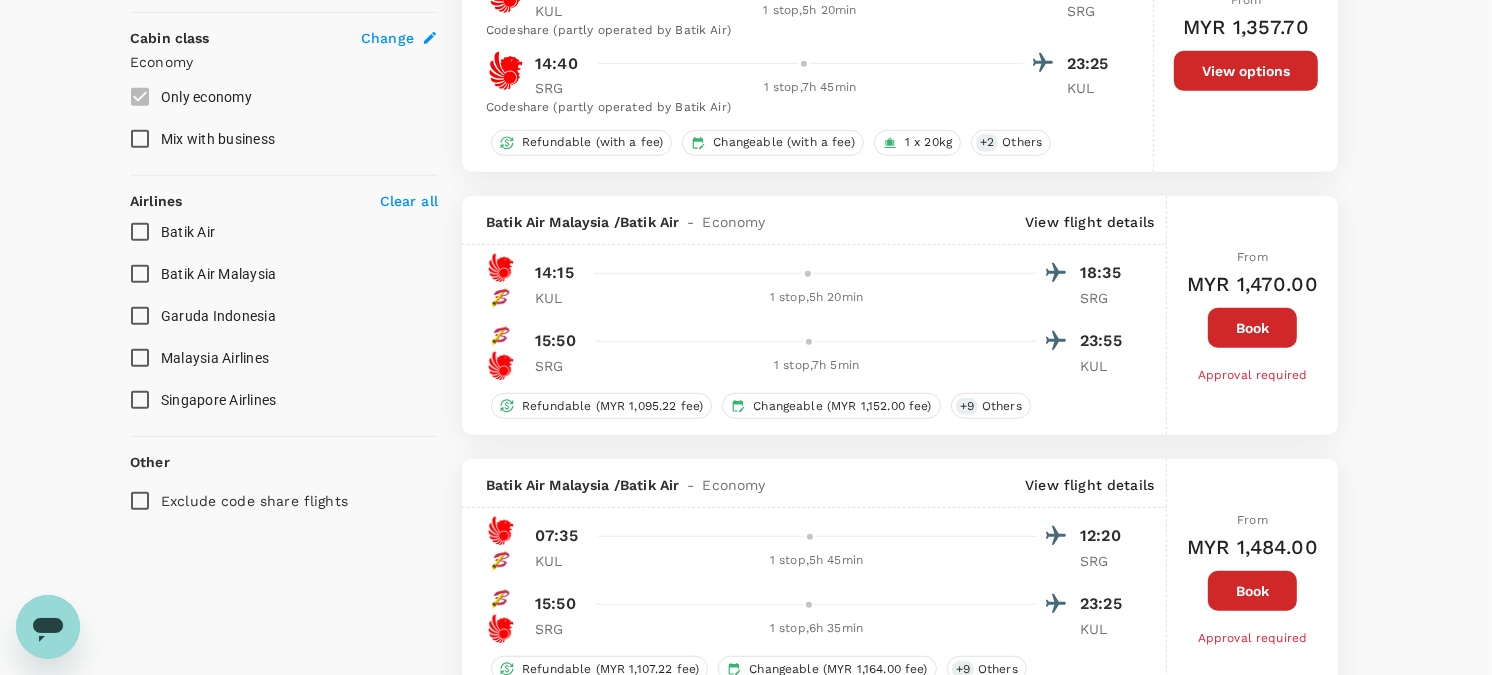 scroll, scrollTop: 1095, scrollLeft: 0, axis: vertical 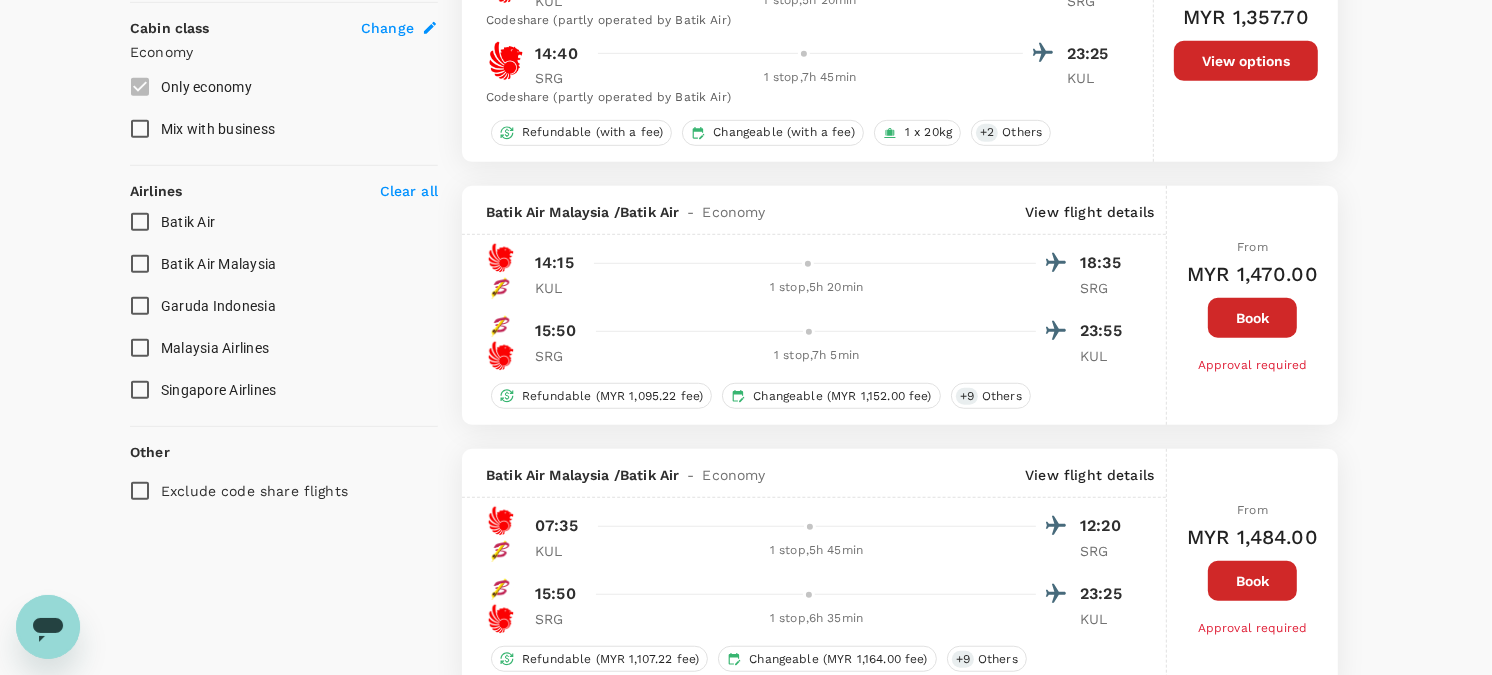 click on "Malaysia Airlines" at bounding box center (140, 348) 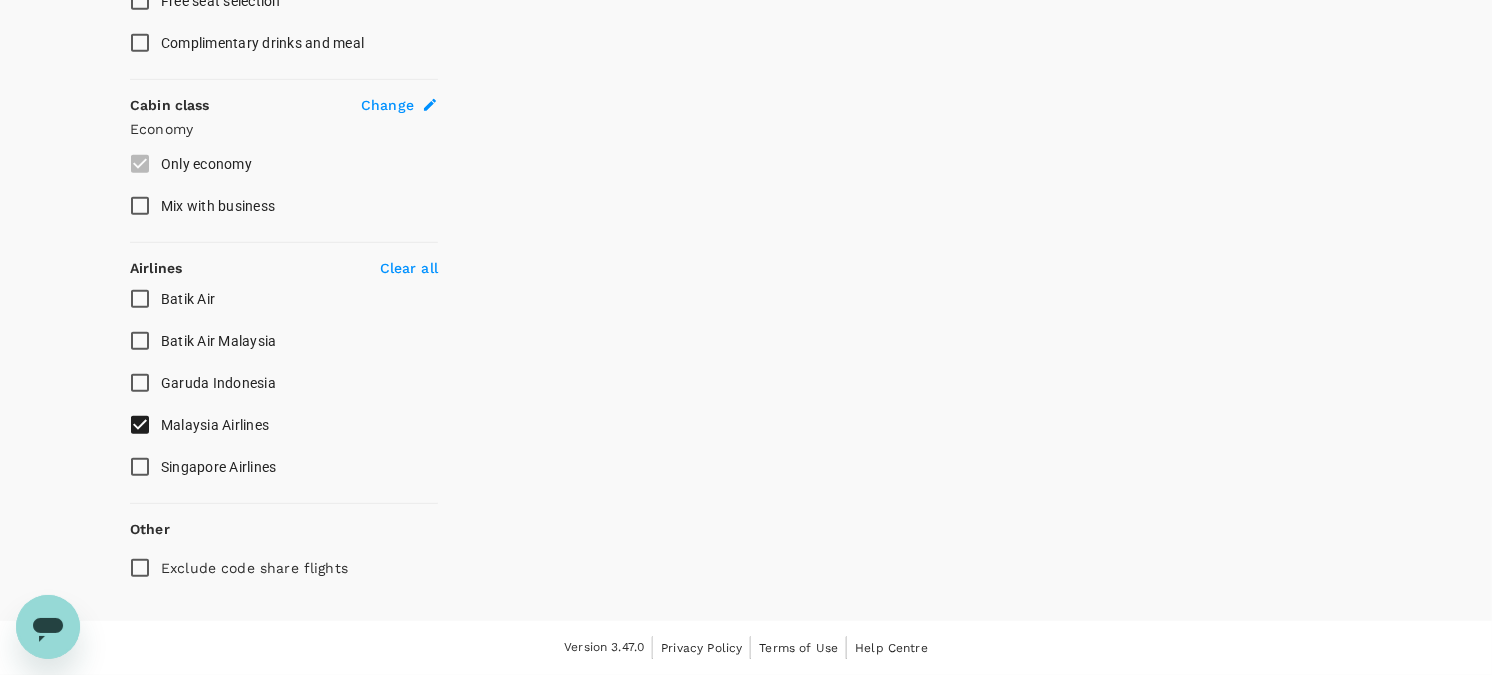 scroll, scrollTop: 1017, scrollLeft: 0, axis: vertical 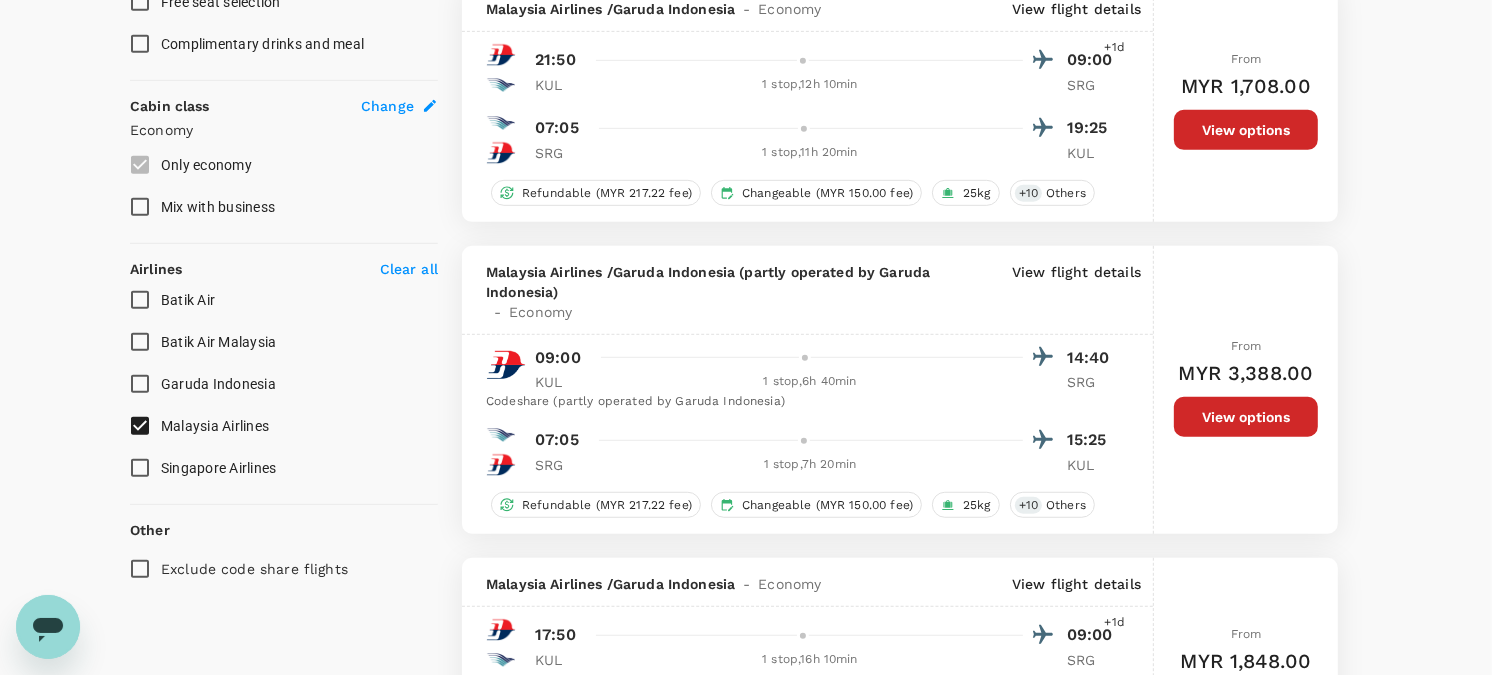 type on "MYR" 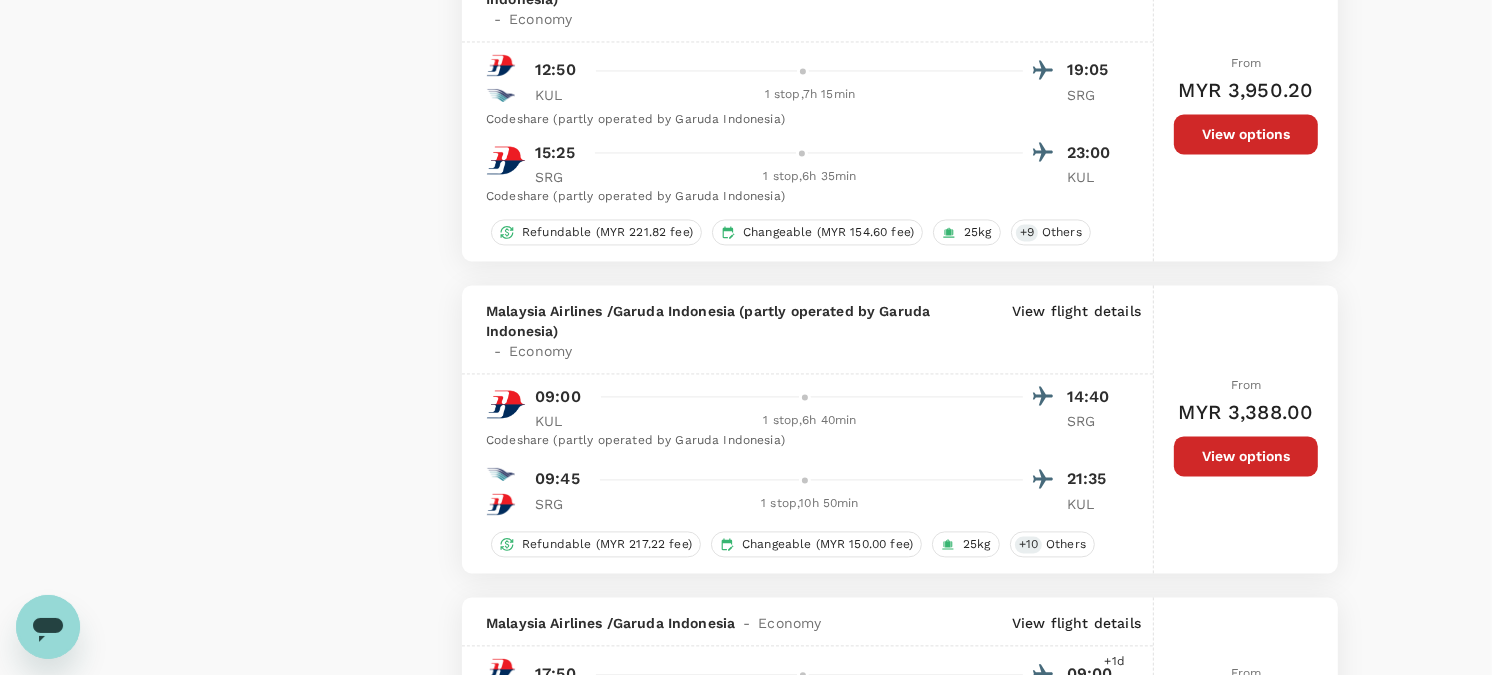 scroll, scrollTop: 3555, scrollLeft: 0, axis: vertical 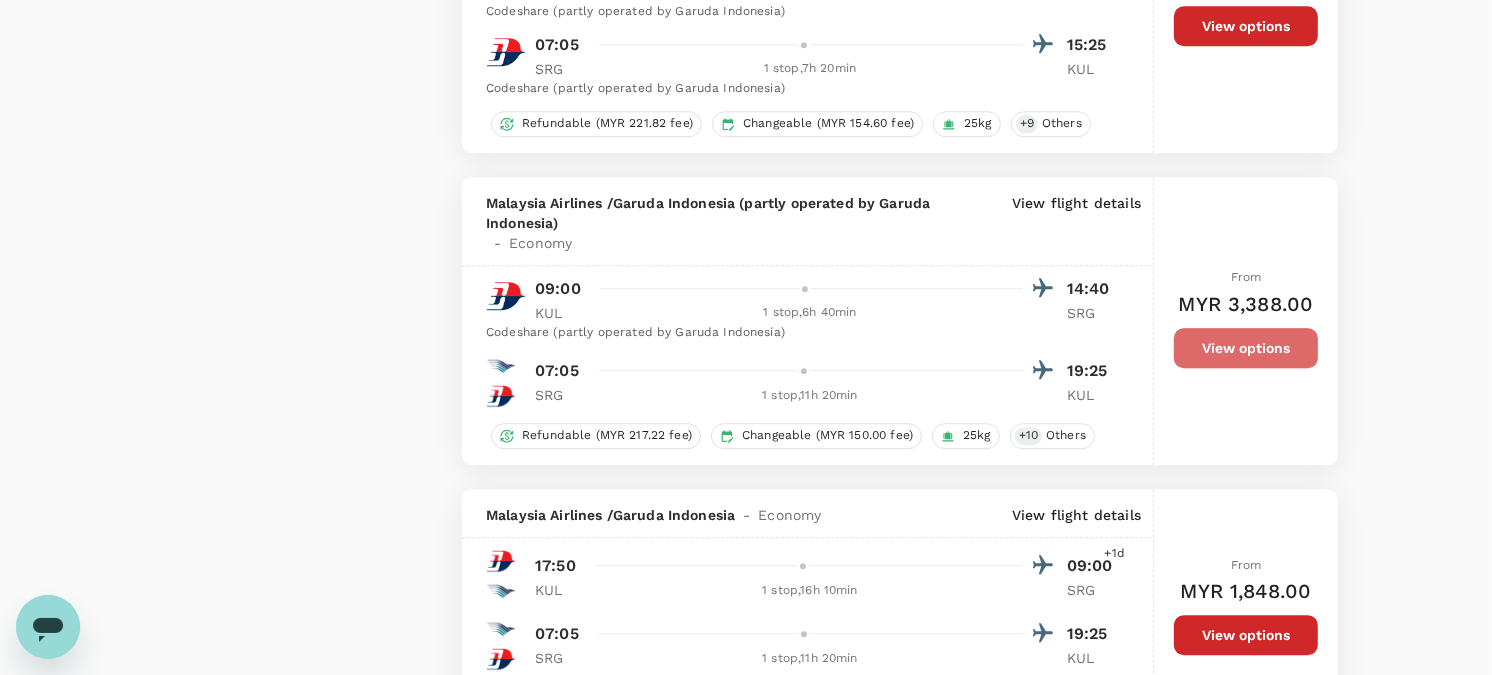 click on "View options" at bounding box center [1246, 348] 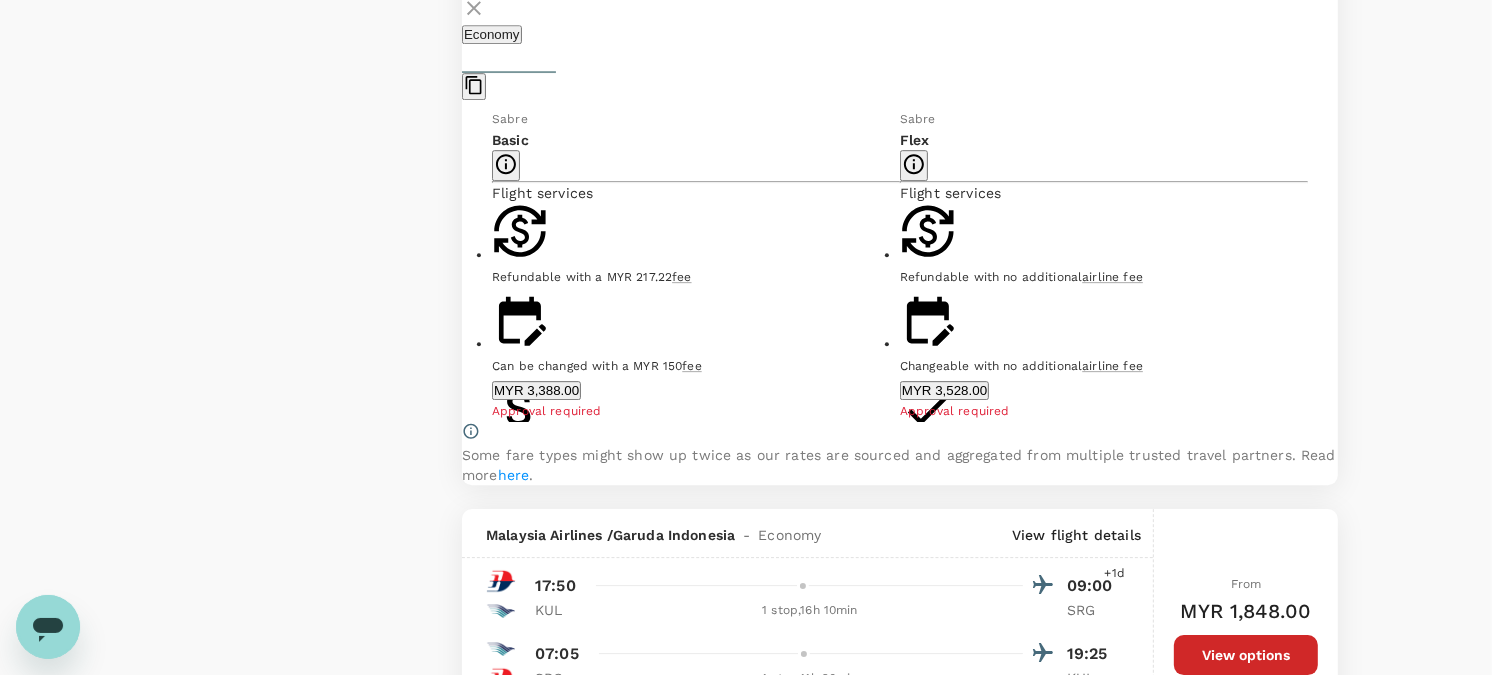 scroll, scrollTop: 5405, scrollLeft: 0, axis: vertical 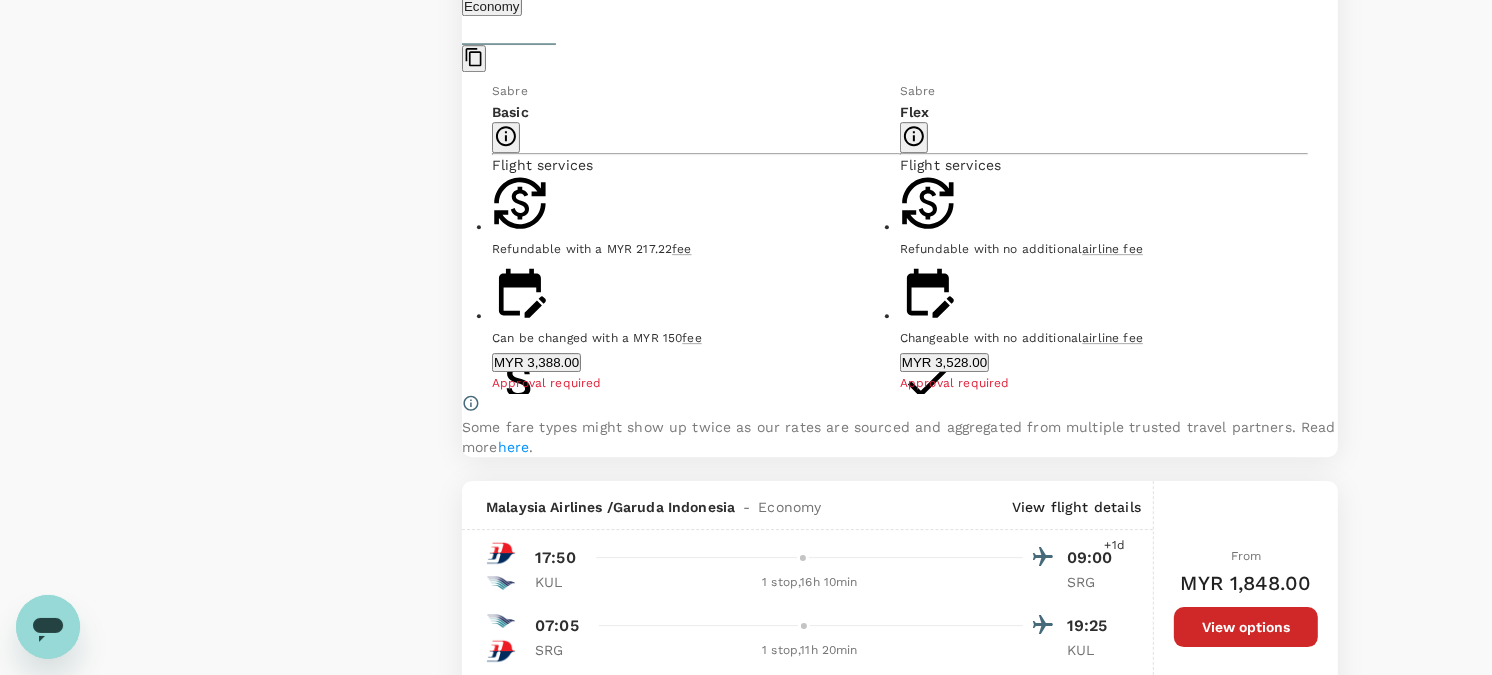 click on "MYR 3,388.00" at bounding box center (536, 362) 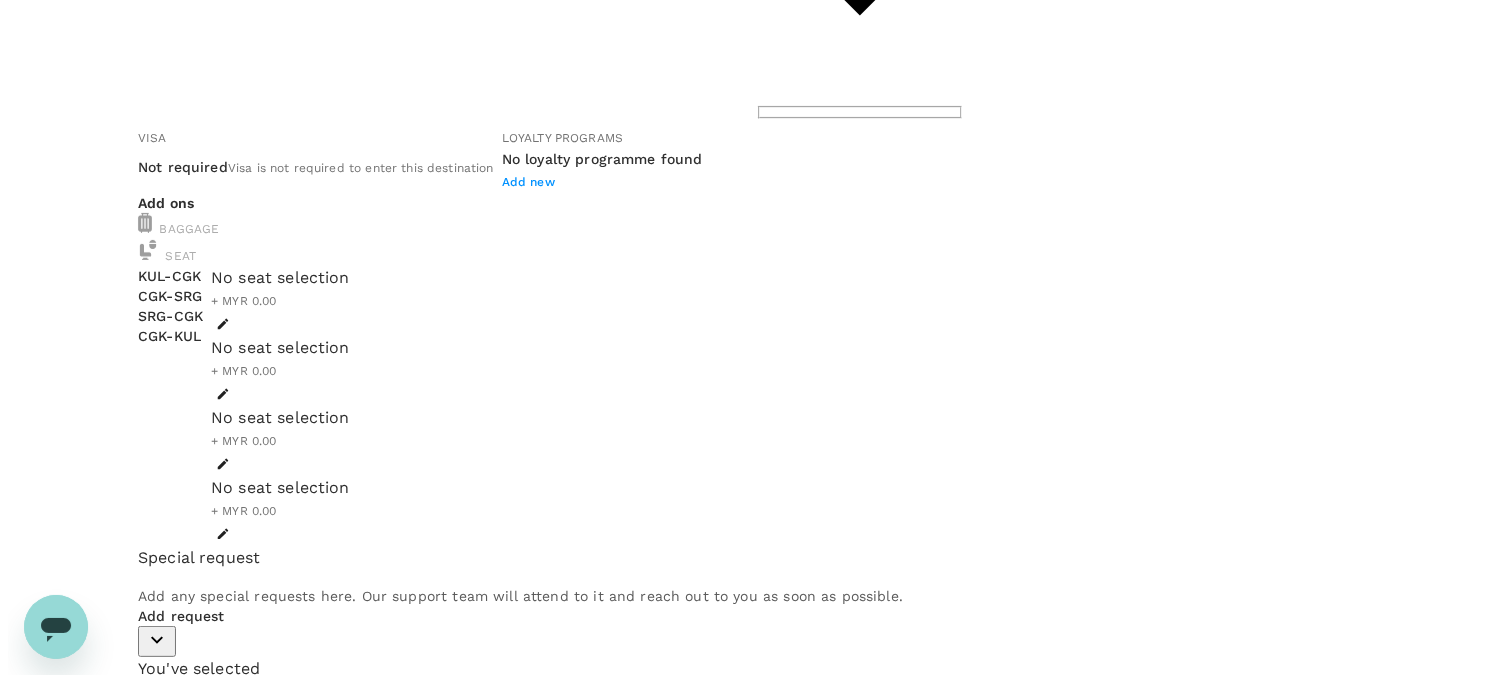 scroll, scrollTop: 0, scrollLeft: 0, axis: both 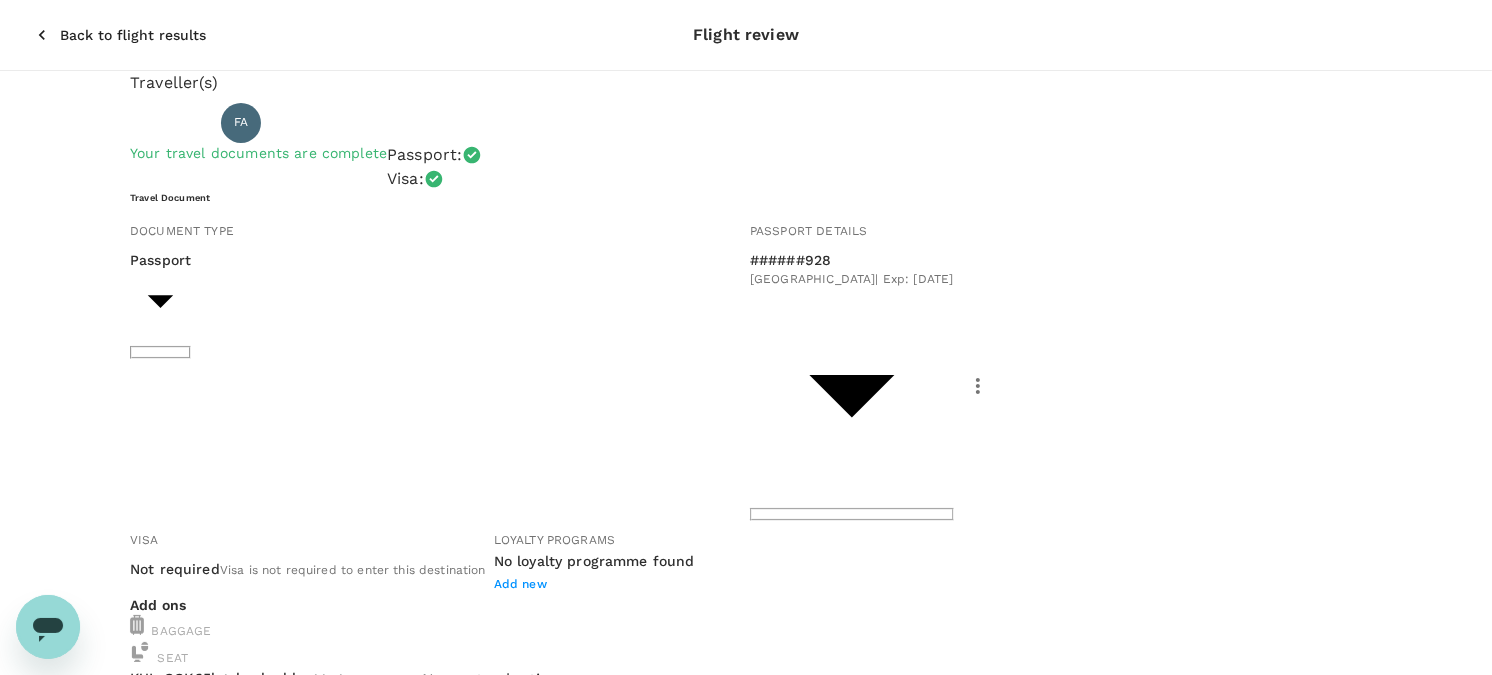 click on "View flight details" at bounding box center [203, 1304] 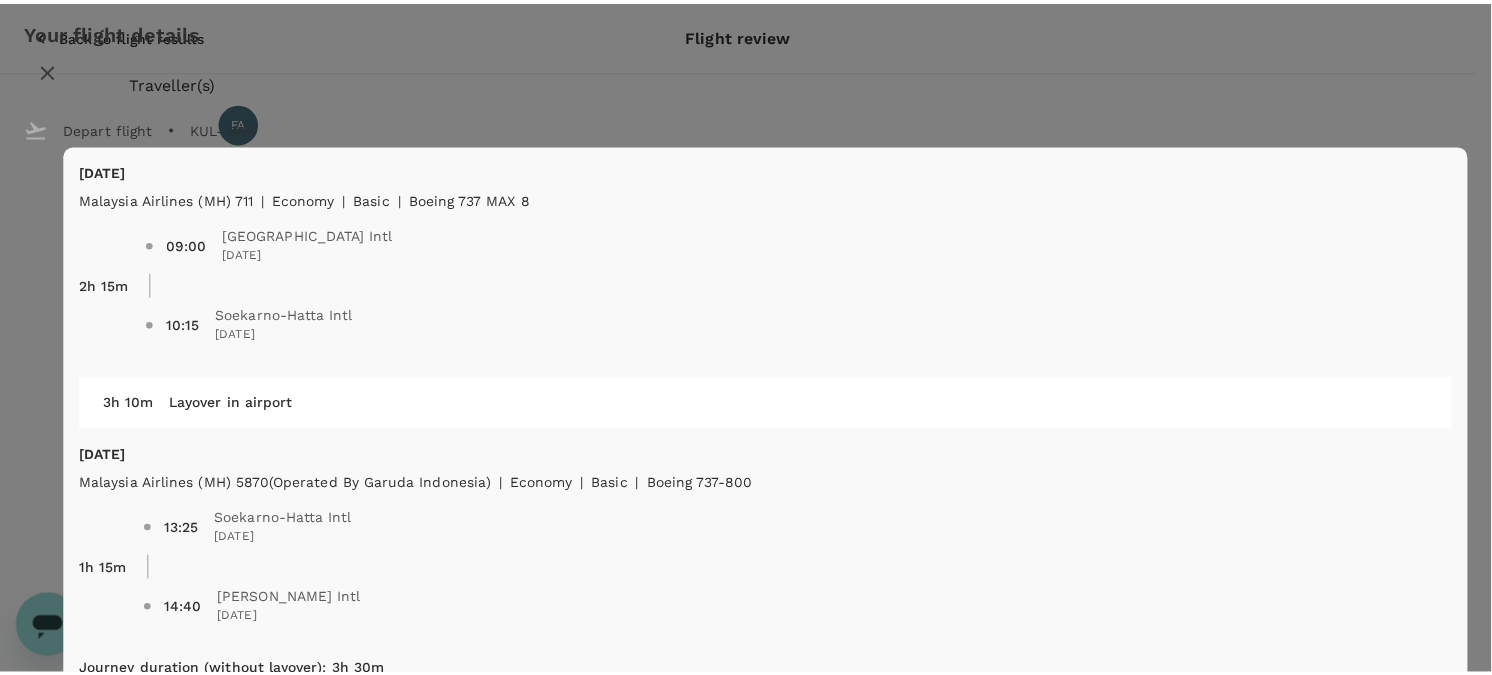scroll, scrollTop: 784, scrollLeft: 0, axis: vertical 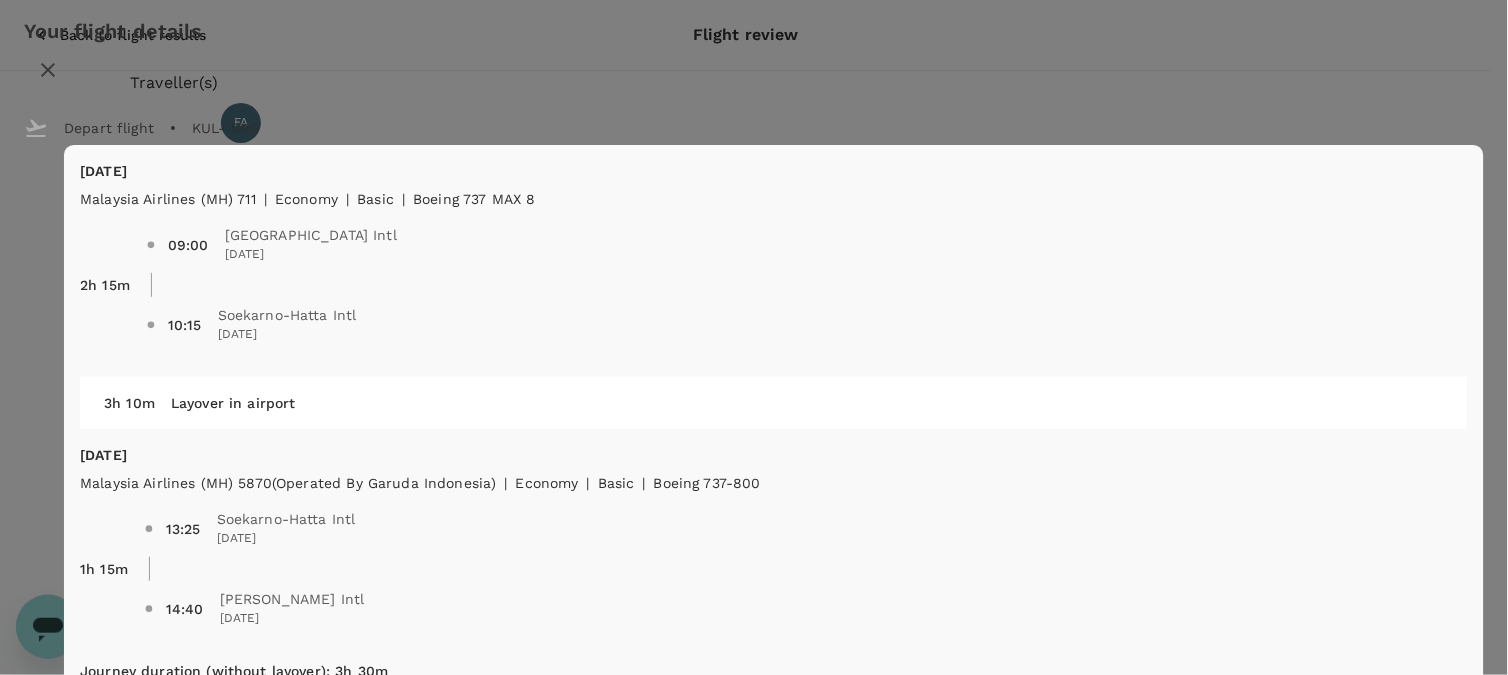 click on "Your flight details Depart flight KUL  -   SRG [DATE] Malaysia Airlines (MH) 711 | economy | Basic   | Boeing 737 MAX 8 2h 15m 09:00 [GEOGRAPHIC_DATA] Intl [DATE] 10:15 Soekarno-Hatta Intl [DATE] 3h 10m Layover in airport [DATE] Malaysia Airlines (MH) 5870   (Operated by Garuda Indonesia)    | economy | Basic   | Boeing 737-800 1h 15m 13:25 Soekarno-Hatta Intl [DATE] 14:40 Achmad Yani Intl [DATE] Journey duration (without layover) : 3h 30m Return flight SRG  -   [GEOGRAPHIC_DATA][DATE] Garuda [GEOGRAPHIC_DATA] ([GEOGRAPHIC_DATA]) 231 | economy | Basic   | Boeing 737-800 1h 15m 07:05 Achmad Yani Intl [DATE] 08:20 Soekarno-Hatta Intl [DATE] 7h 45m Layover in airport [GEOGRAPHIC_DATA][DATE] Malaysia Airlines (MH) 720 | economy | Basic   | Airbus A330-300 2h 20m 16:05 Soekarno-Hatta Intl [DATE] 19:25 [GEOGRAPHIC_DATA] [DATE] Journey duration (without layover) : 3h 35m Refundable with a MYR 217.21  fee Can be changed with a MYR 150  fee Change allowed for a fee 25kg Checked Baggage Change allowed for a fee Power" at bounding box center (754, 688) 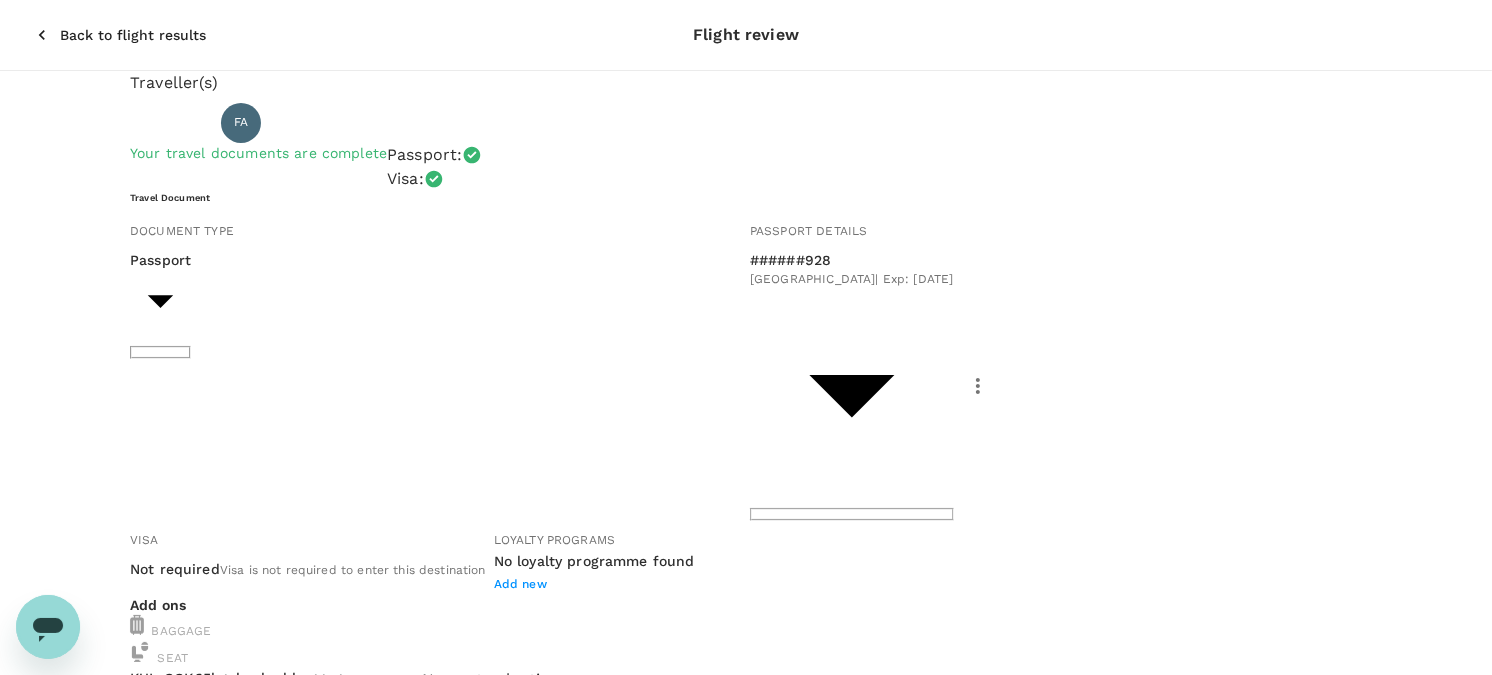 click 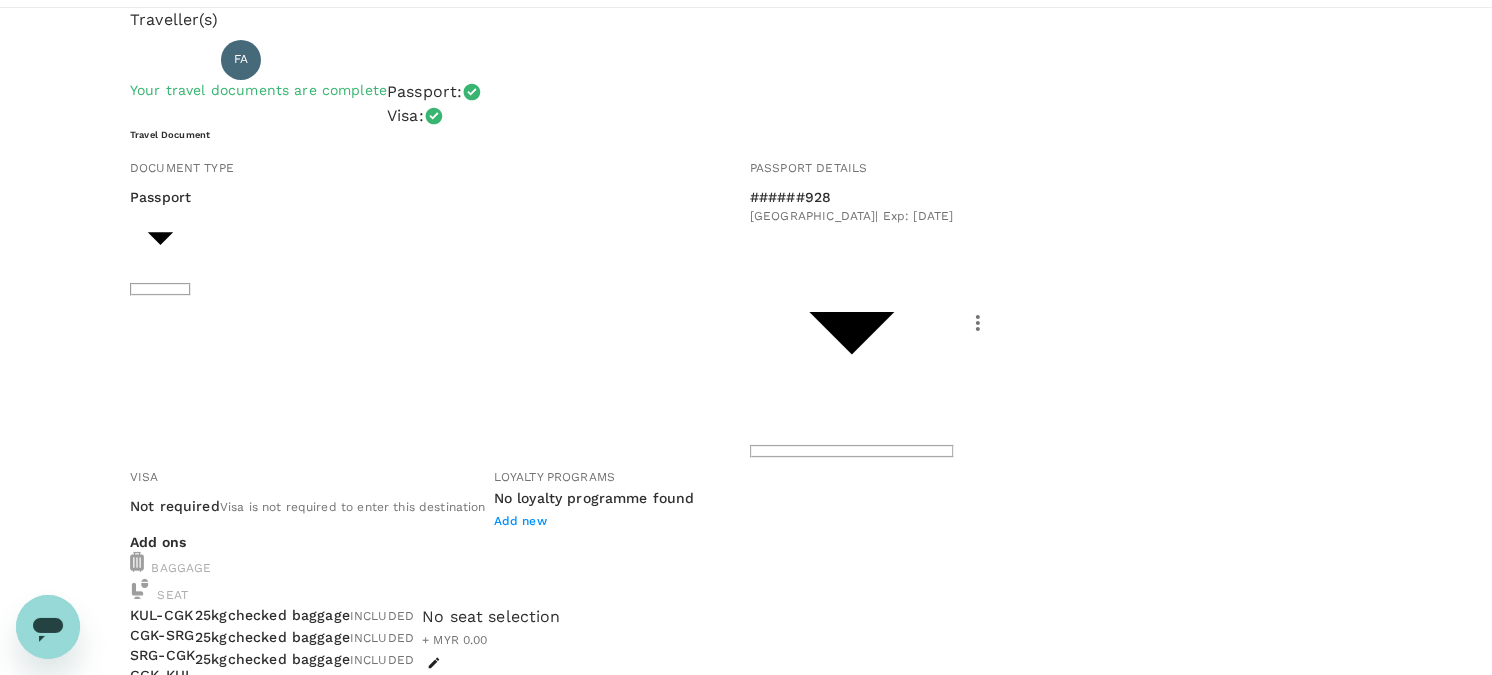 scroll, scrollTop: 111, scrollLeft: 0, axis: vertical 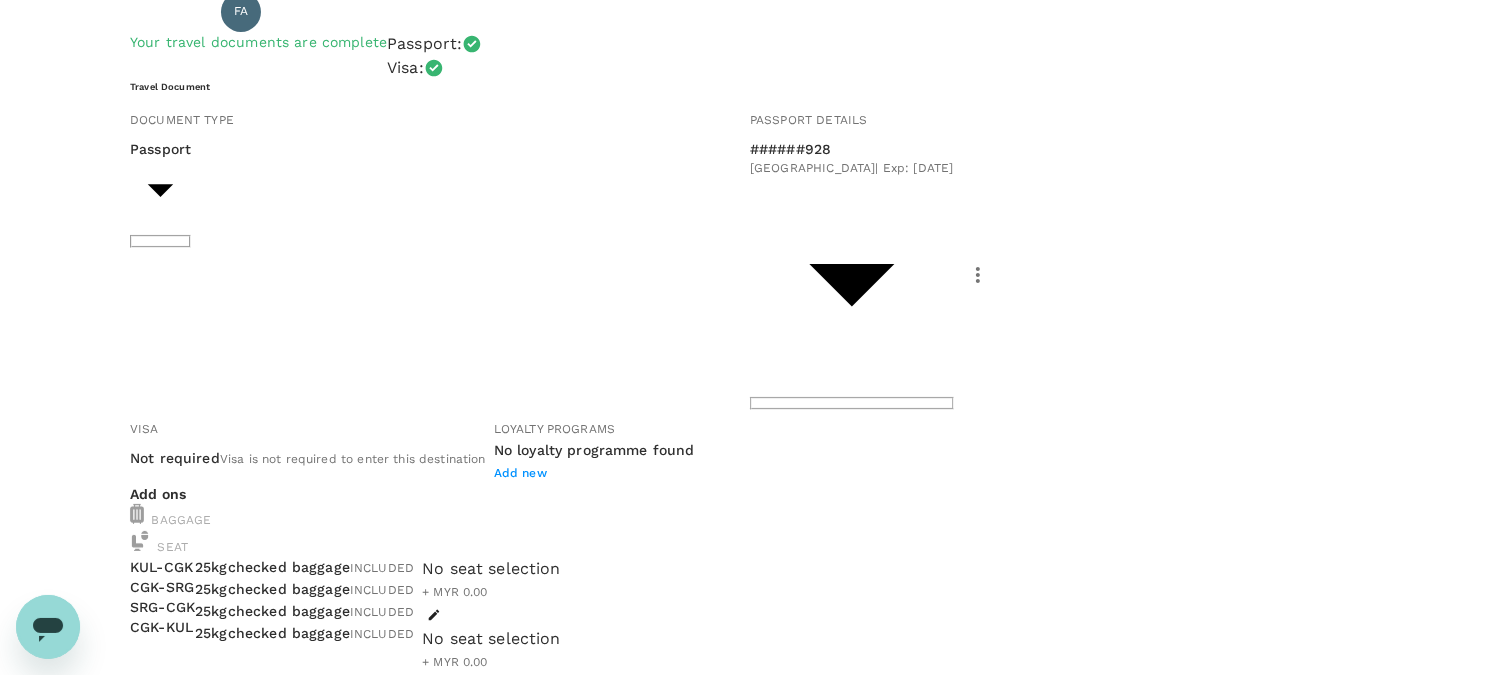 type 